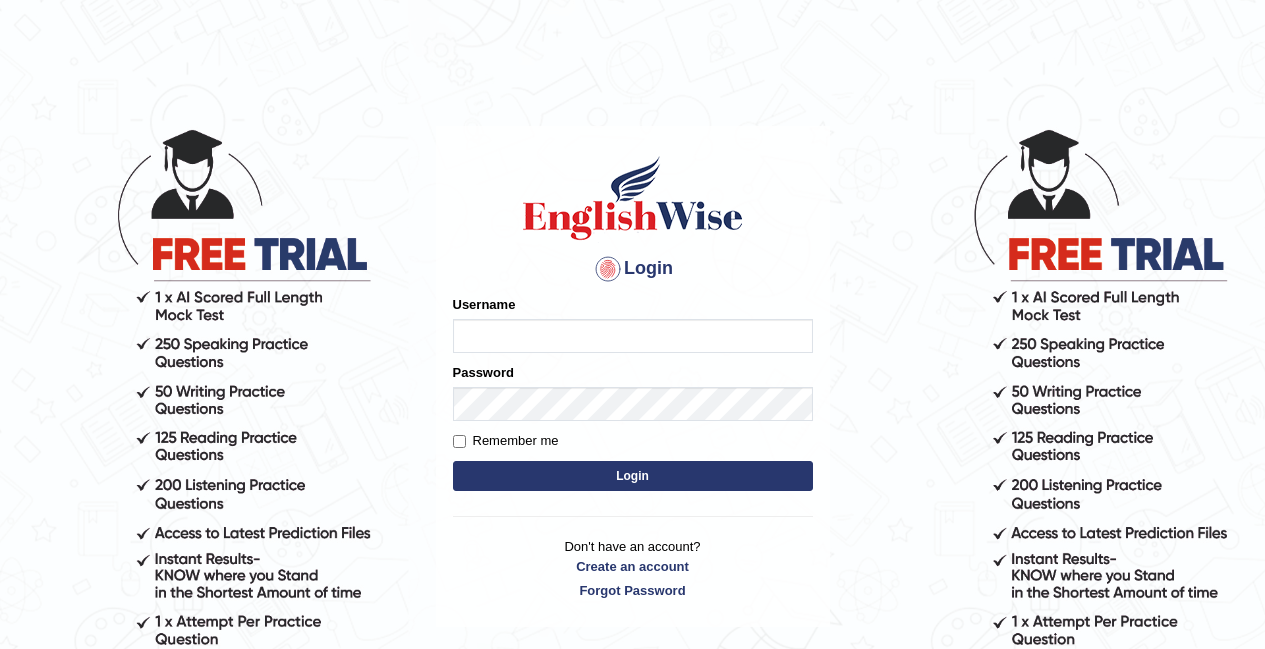 scroll, scrollTop: 0, scrollLeft: 0, axis: both 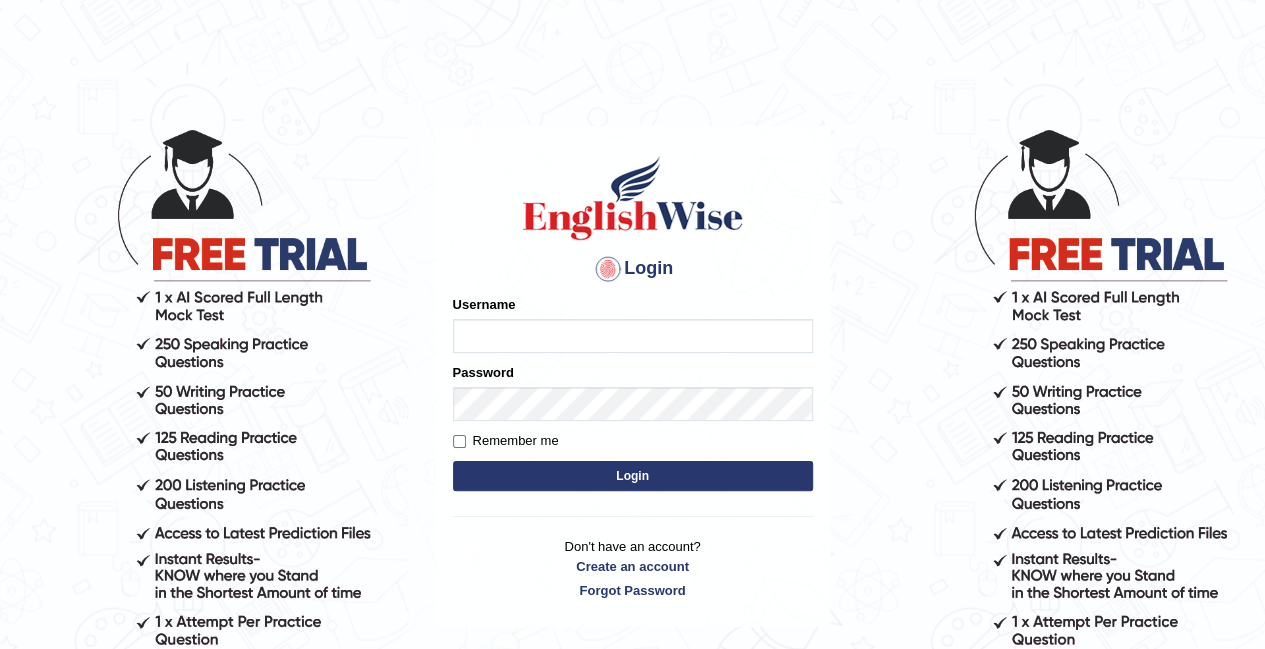 type on "niloofardehghan" 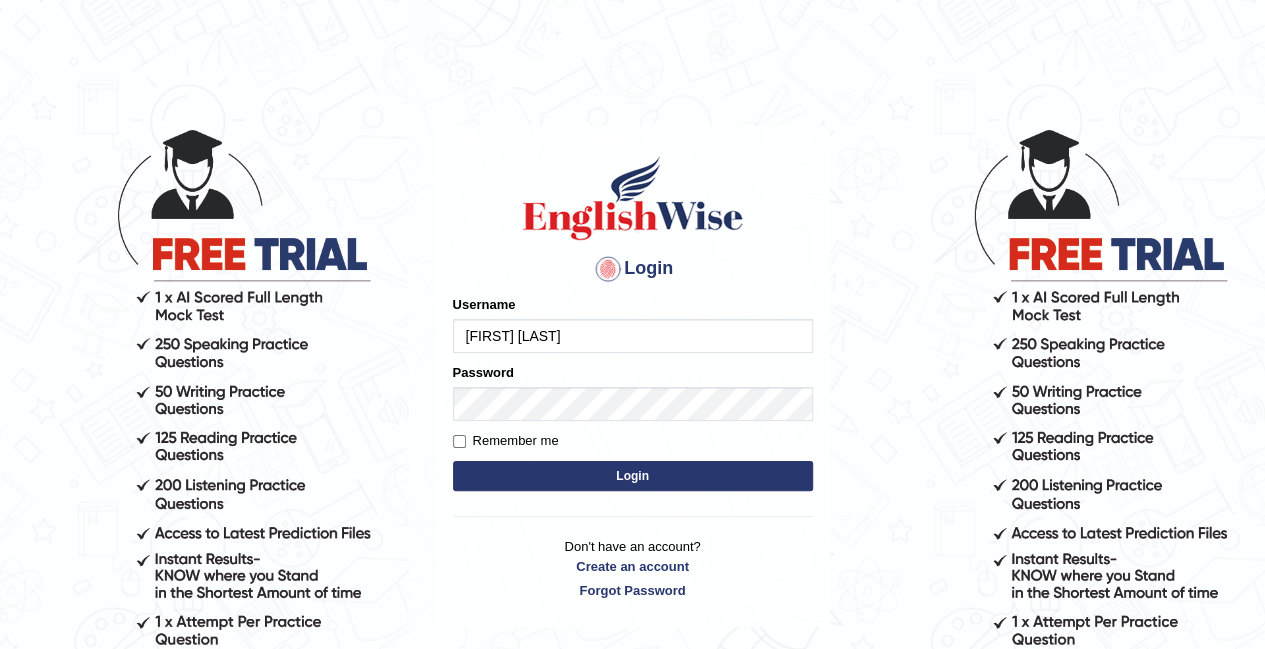 click on "Login" at bounding box center (633, 476) 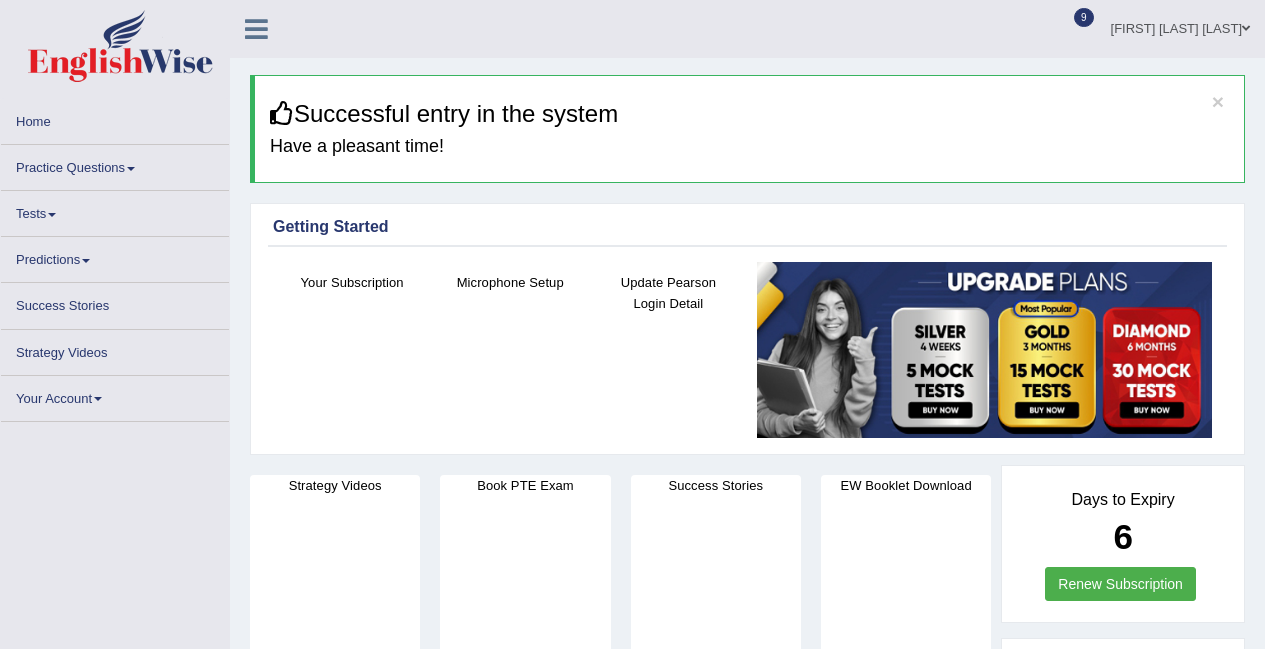scroll, scrollTop: 0, scrollLeft: 0, axis: both 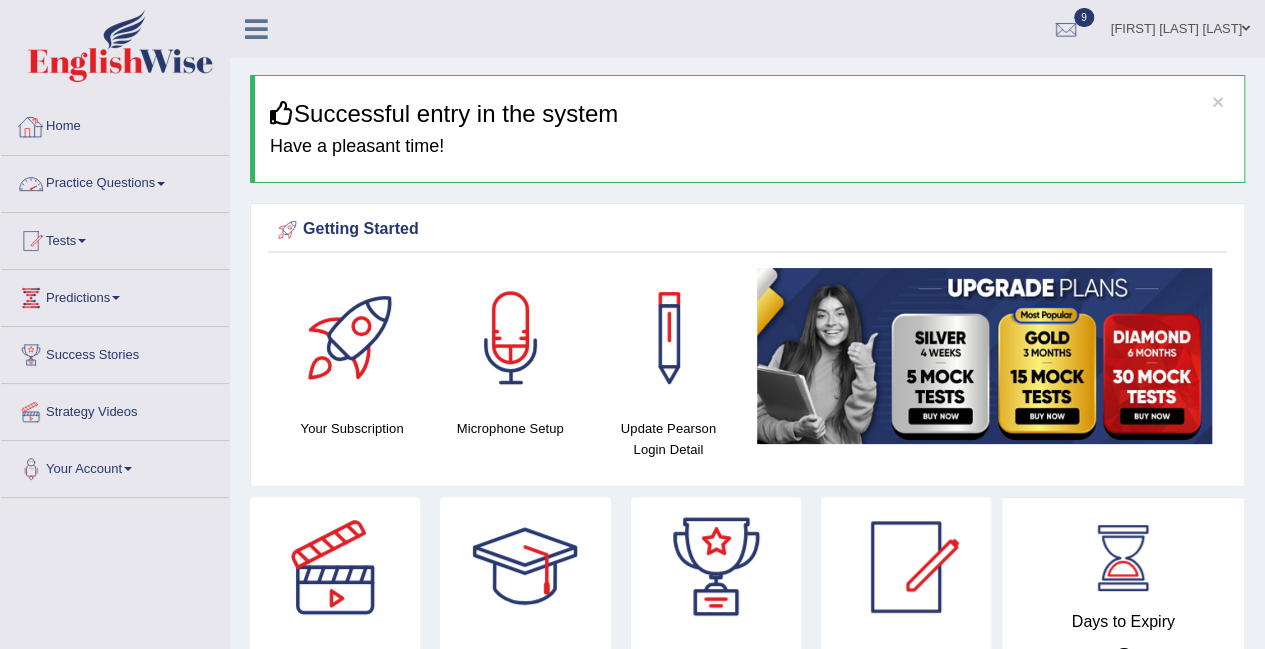 click on "Practice Questions" at bounding box center (115, 181) 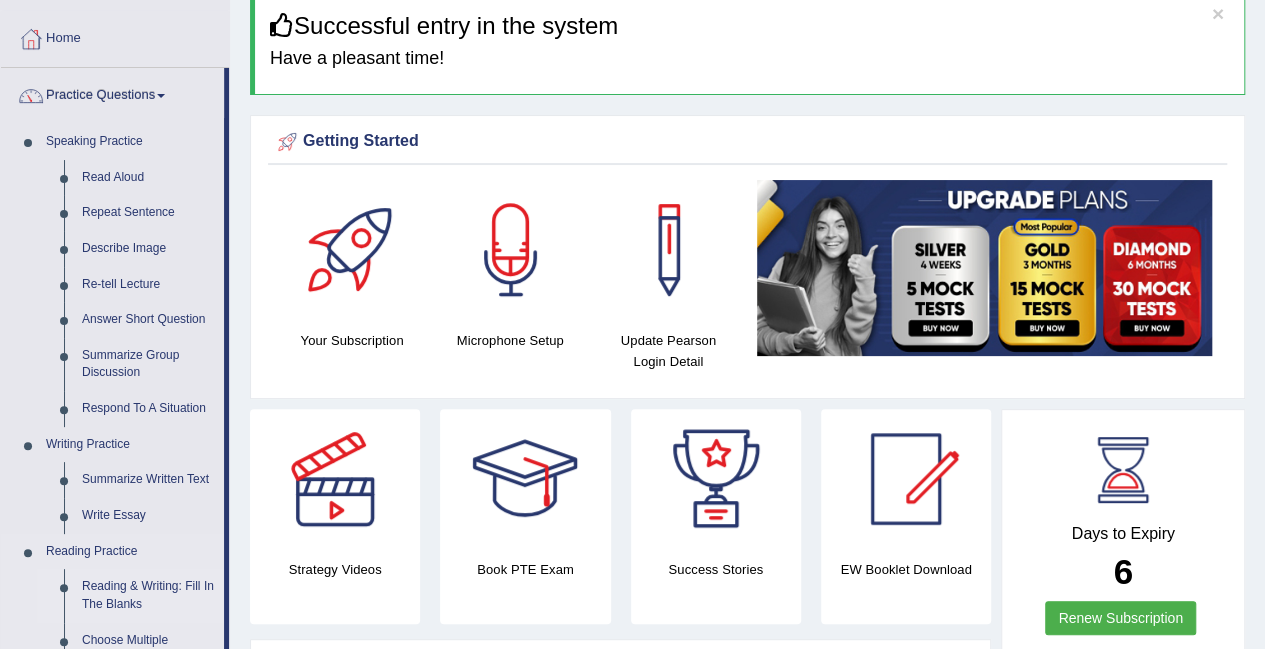 scroll, scrollTop: 200, scrollLeft: 0, axis: vertical 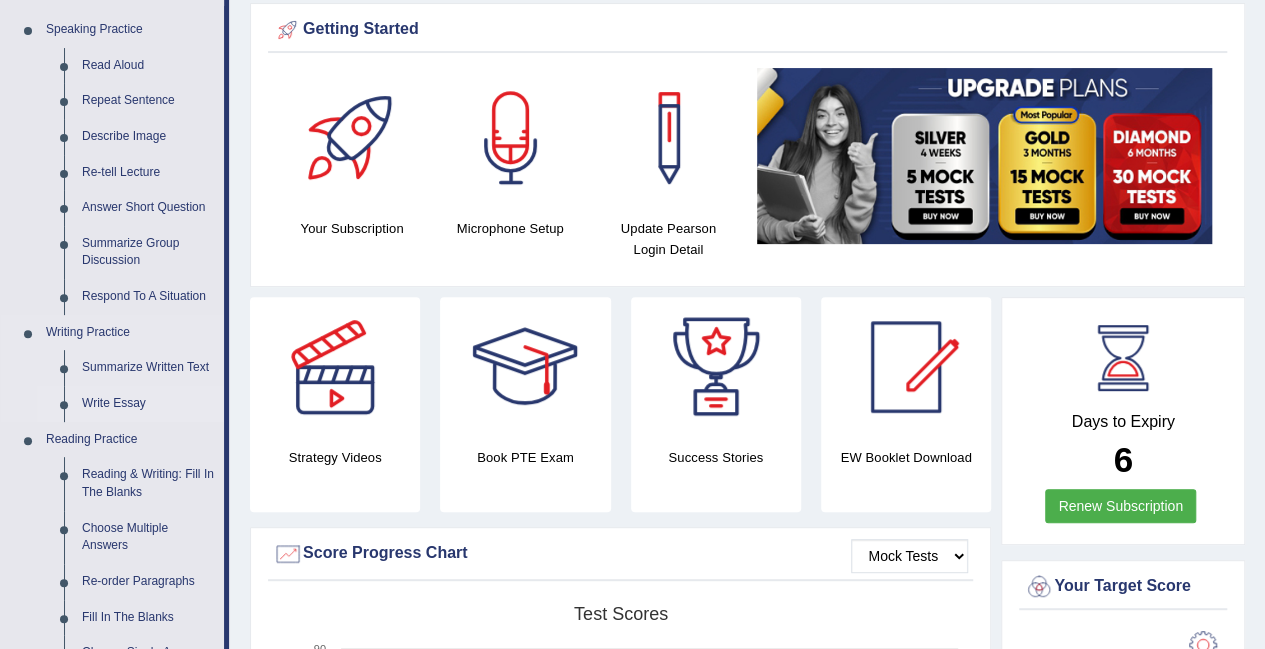click on "Write Essay" at bounding box center (148, 404) 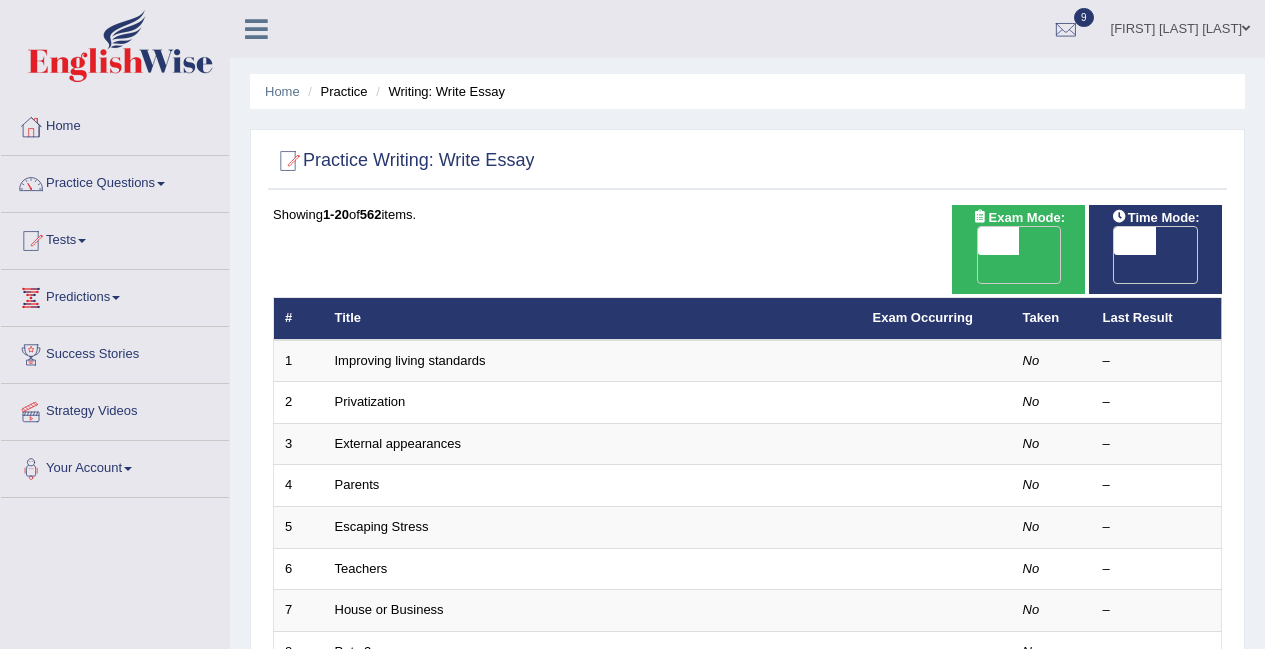 scroll, scrollTop: 0, scrollLeft: 0, axis: both 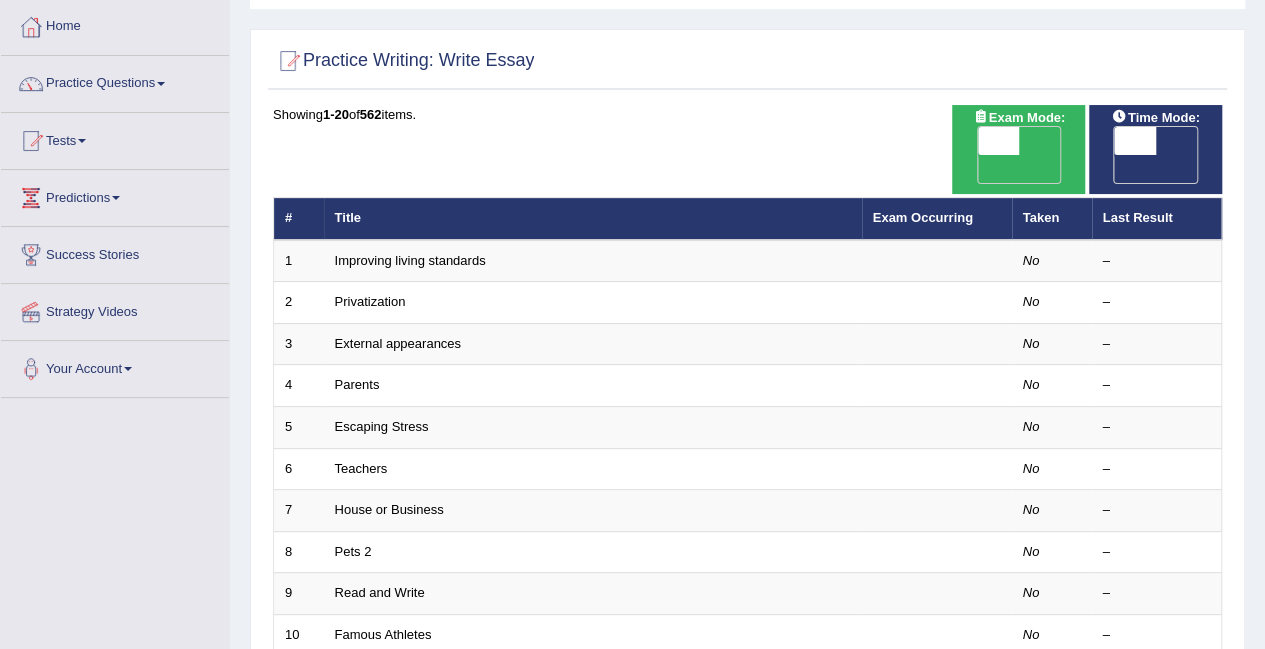 click on "OFF" at bounding box center (957, 169) 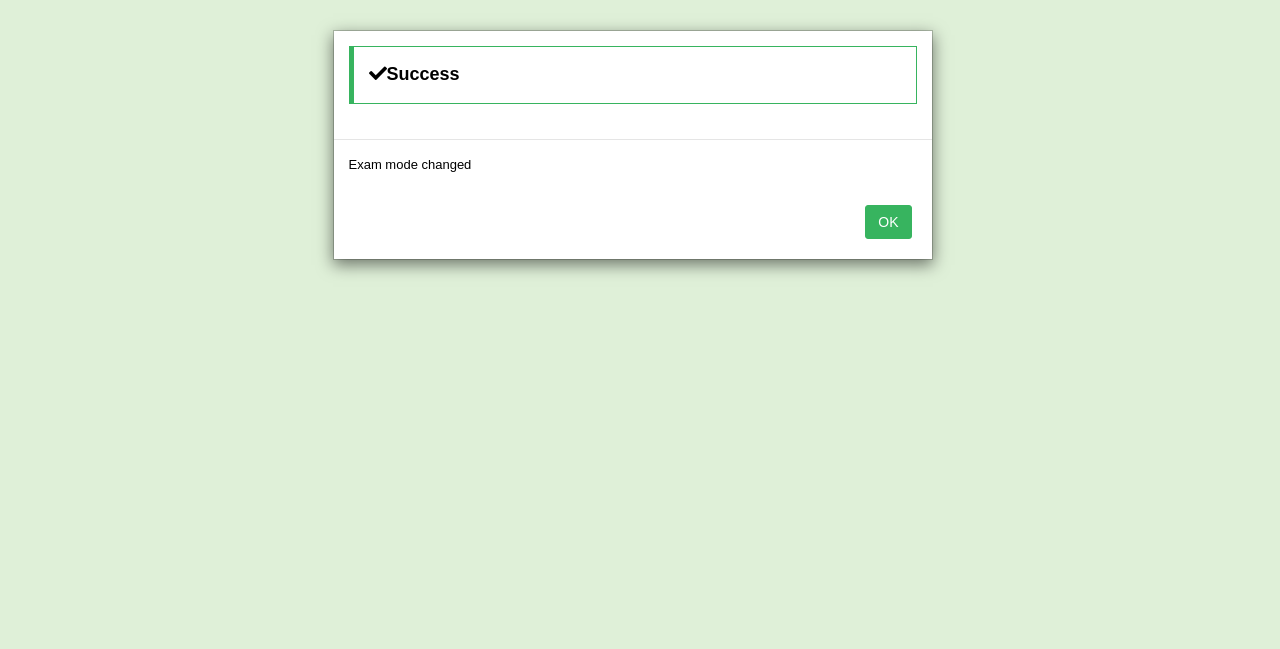 click on "OK" at bounding box center (888, 222) 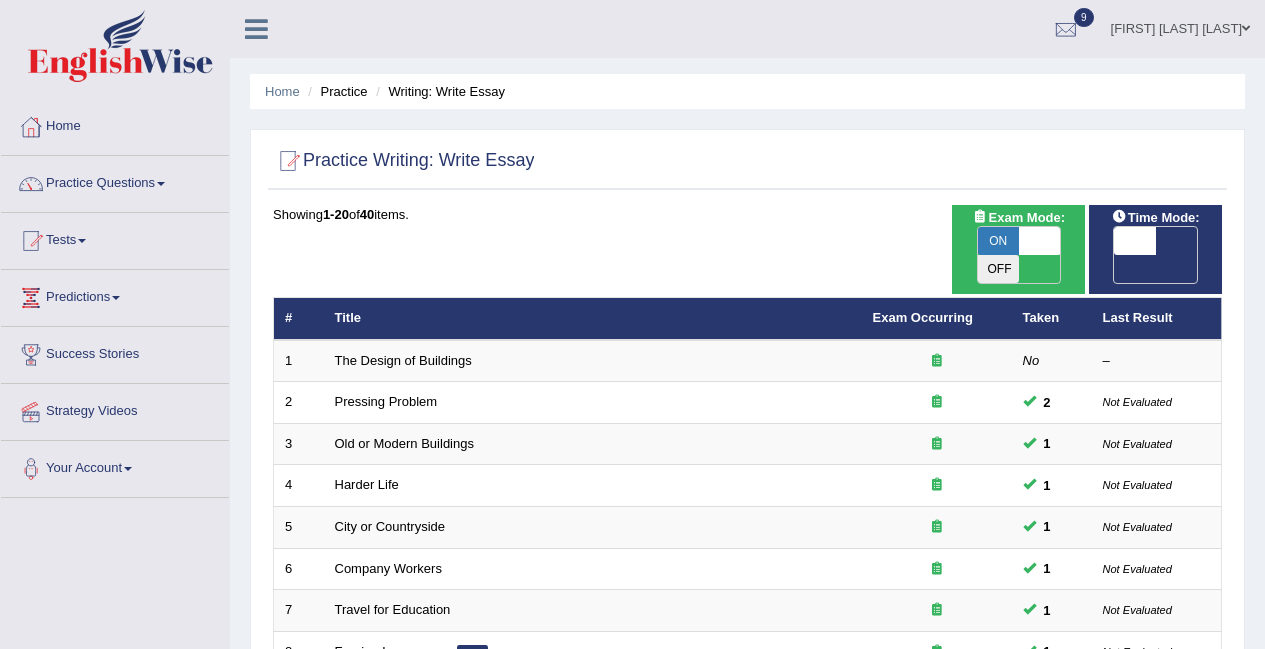 scroll, scrollTop: 100, scrollLeft: 0, axis: vertical 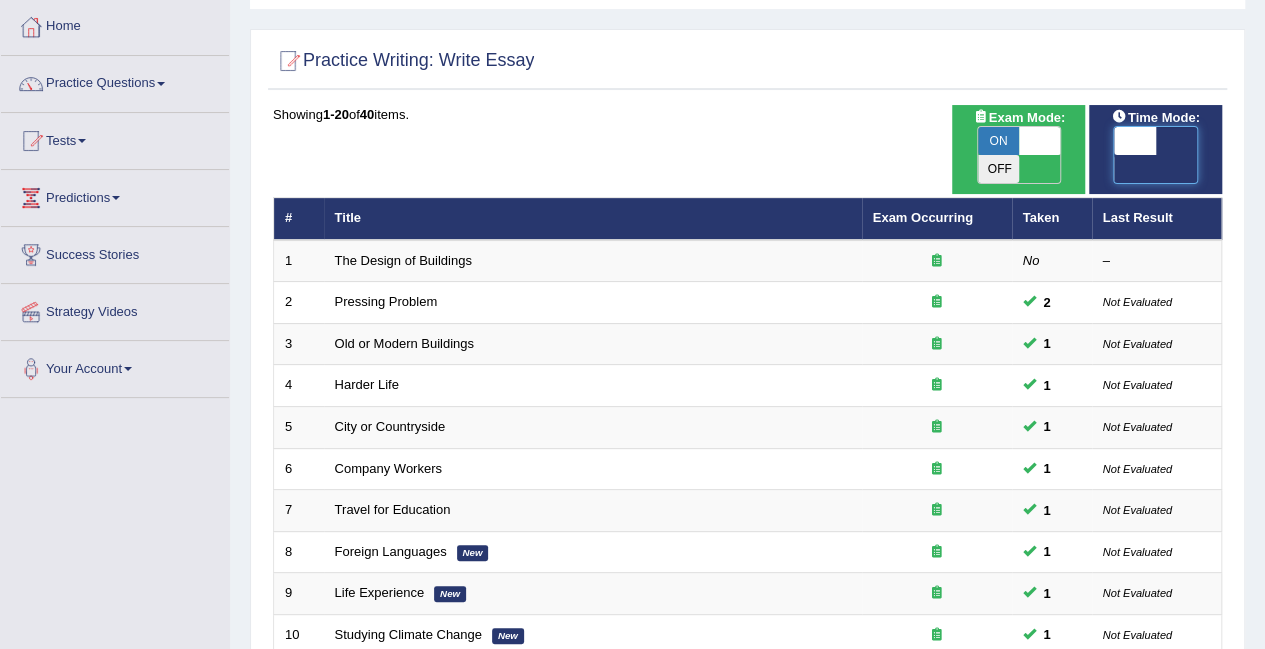 click at bounding box center (1135, 141) 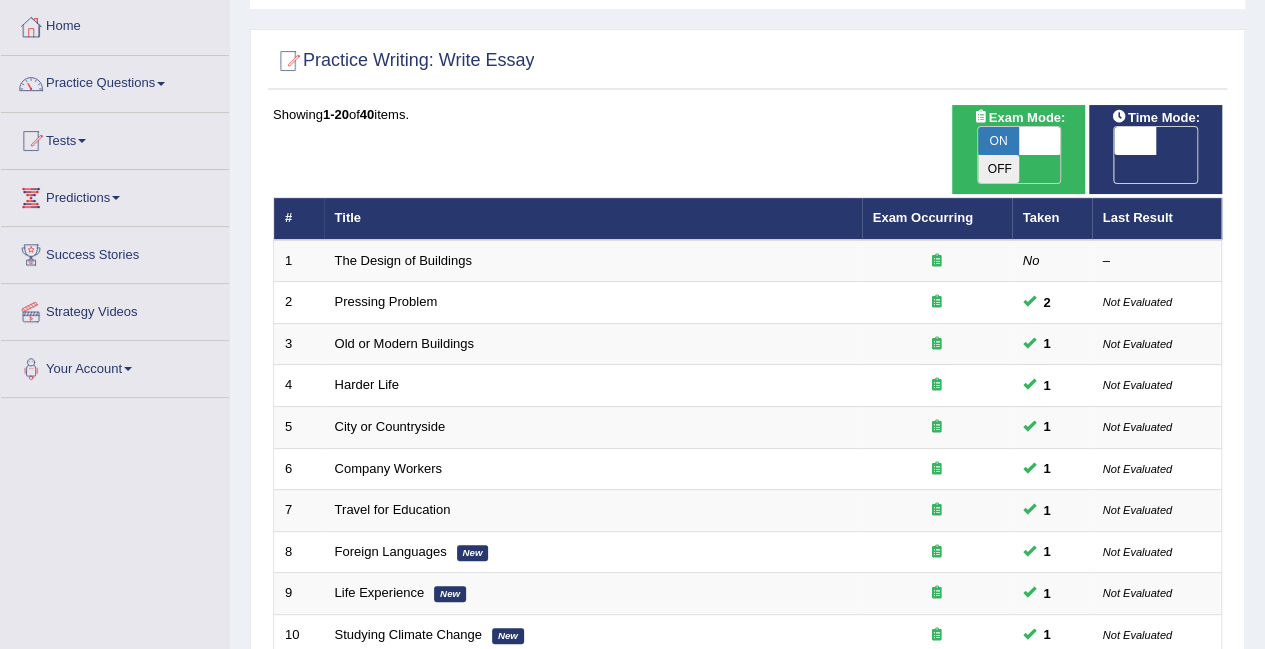 click on "OFF" at bounding box center [1094, 169] 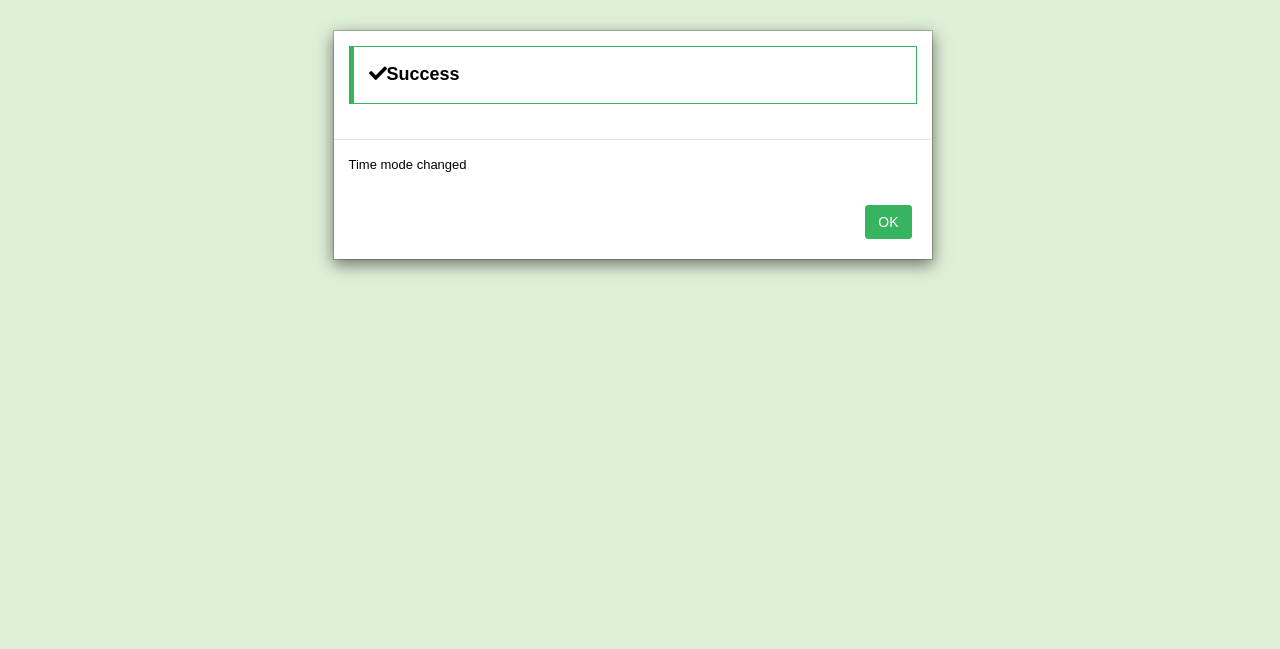 click on "OK" at bounding box center (888, 222) 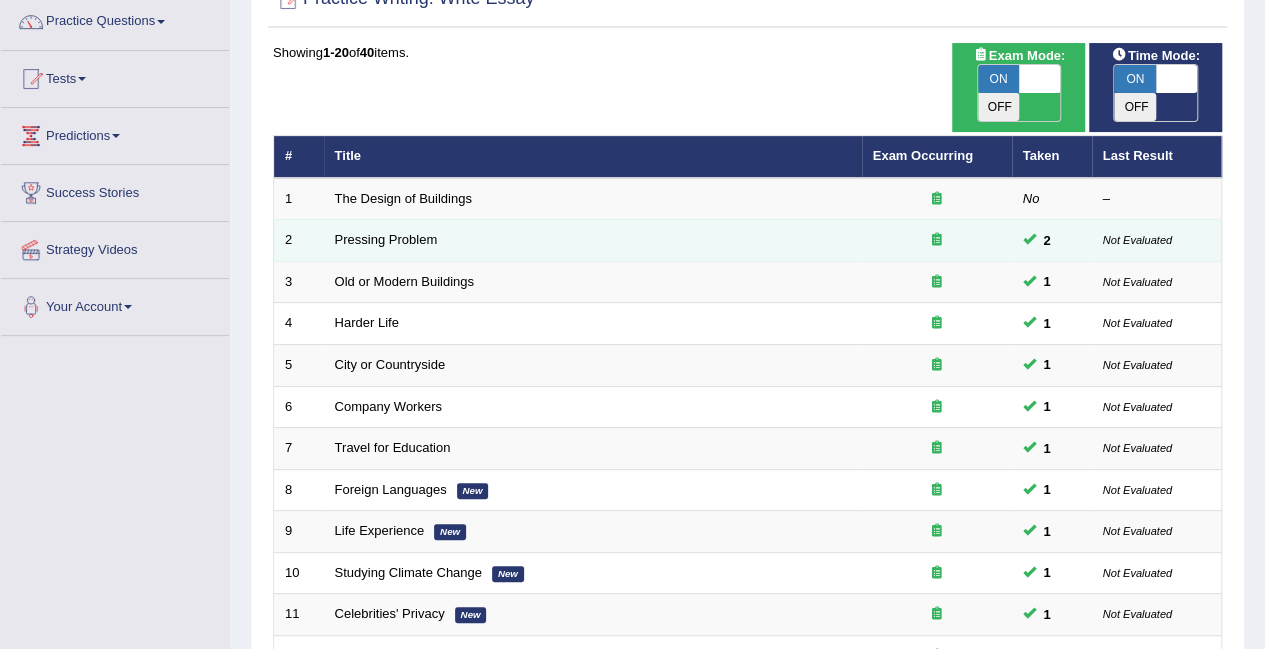 scroll, scrollTop: 65, scrollLeft: 0, axis: vertical 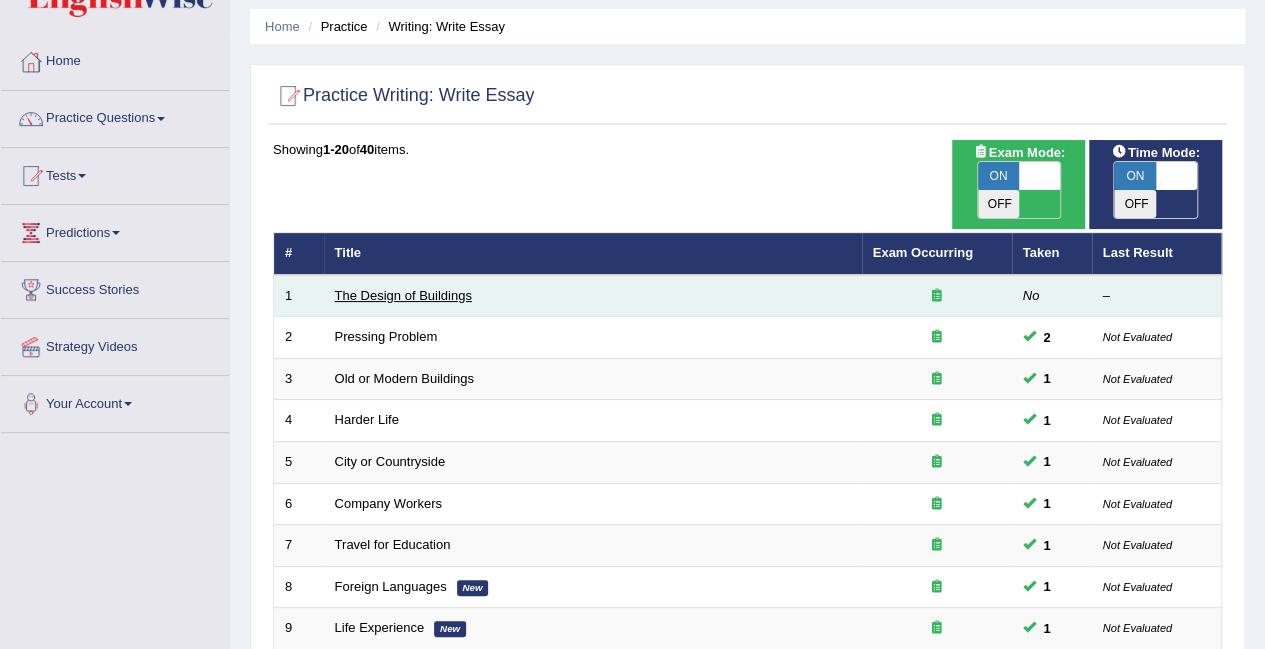 click on "The Design of Buildings" at bounding box center (403, 295) 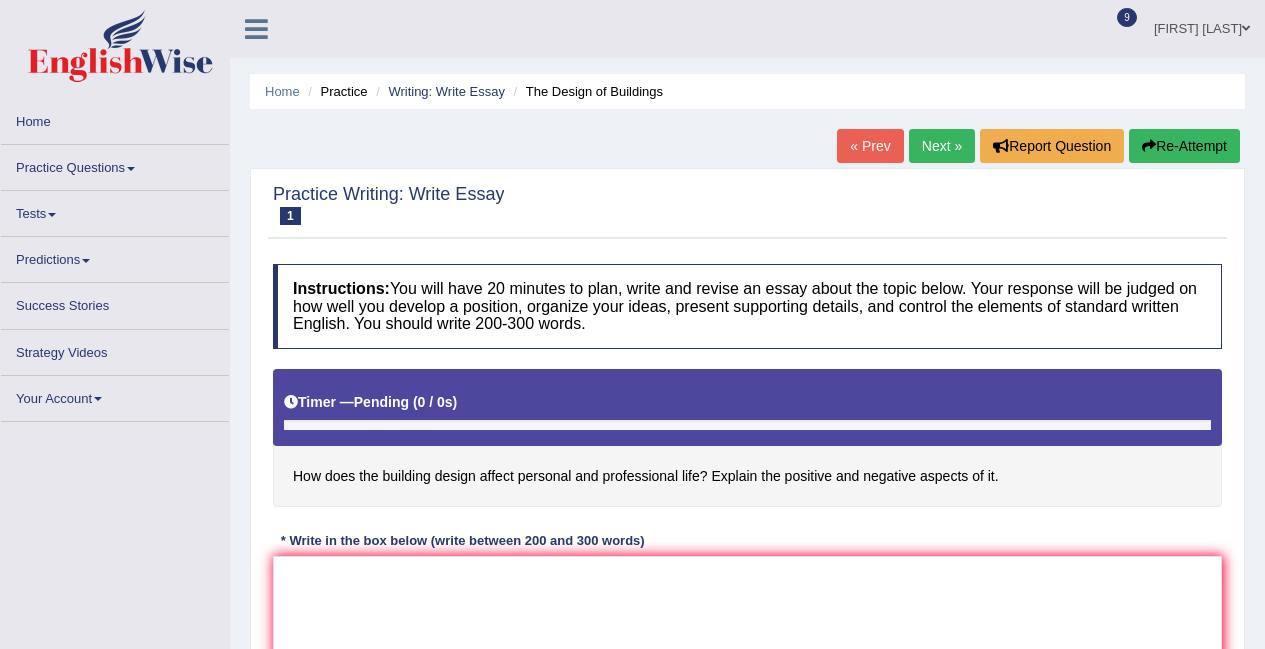 scroll, scrollTop: 400, scrollLeft: 0, axis: vertical 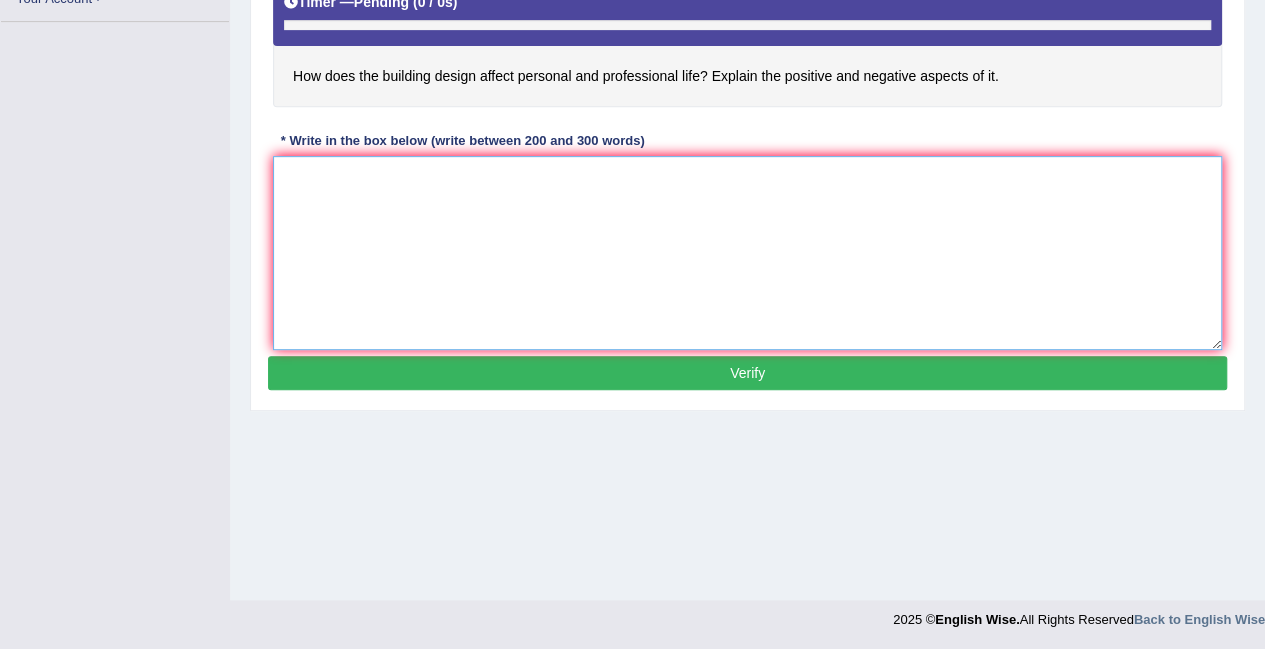 click at bounding box center [747, 253] 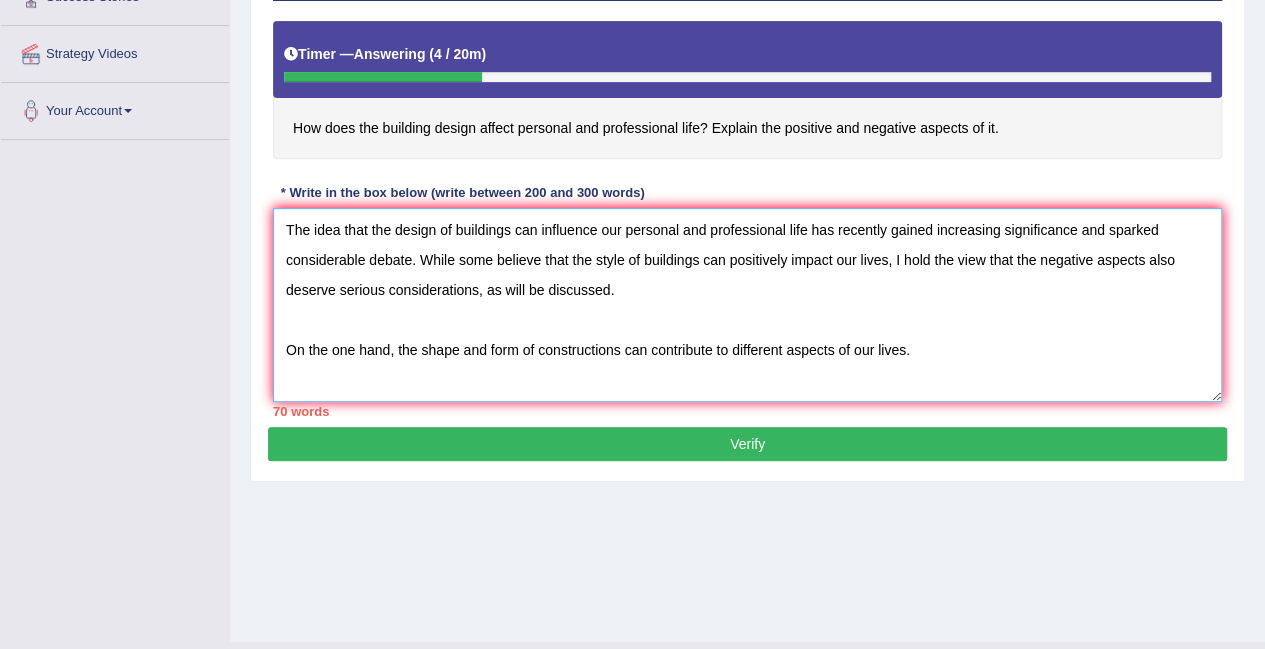 click on "The idea that the design of buildings can influence our personal and professional life has recently gained increasing significance and sparked considerable debate. While some believe that the style of buildings can positively impact our lives, I hold the view that the negative aspects also deserve serious considerations, as will be discussed.
On the one hand, the shape and form of constructions can contribute to different aspects of our lives." at bounding box center (747, 305) 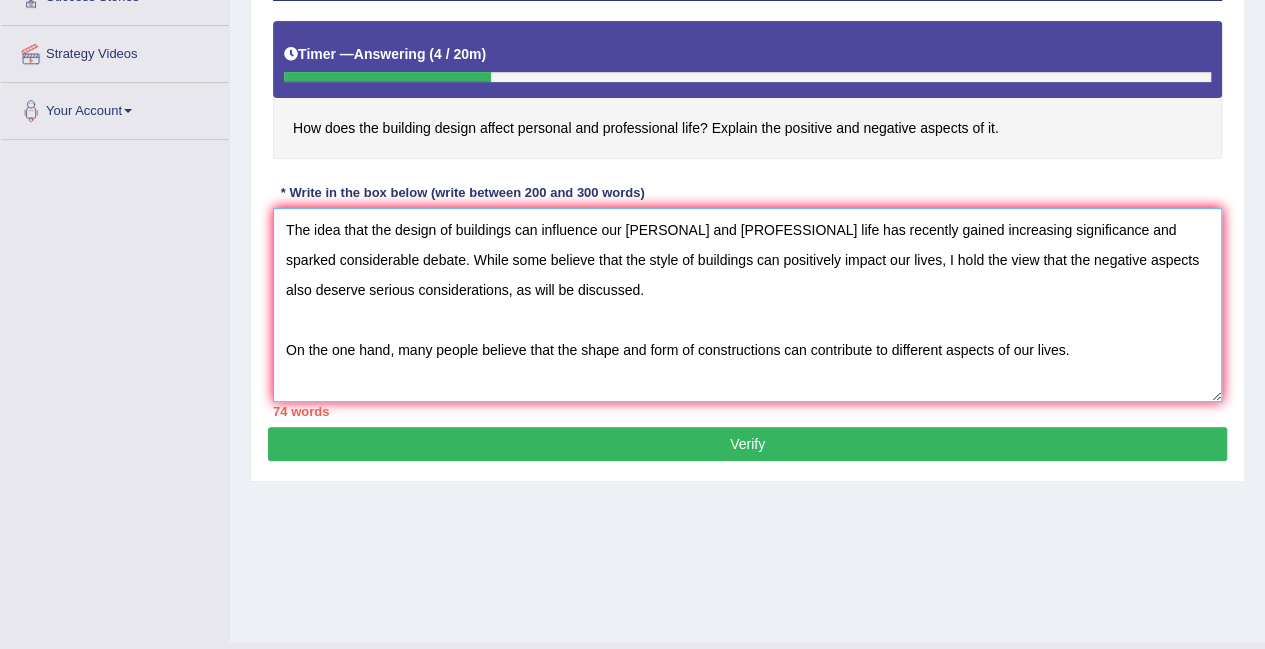 click on "The idea that the design of buildings can influence our [PERSONAL] and [PROFESSIONAL] life has recently gained increasing significance and sparked considerable debate. While some believe that the style of buildings can positively impact our lives, I hold the view that the negative aspects also deserve serious considerations, as will be discussed.
On the one hand, many people believe that the shape and form of constructions can contribute to different aspects of our lives." at bounding box center [747, 305] 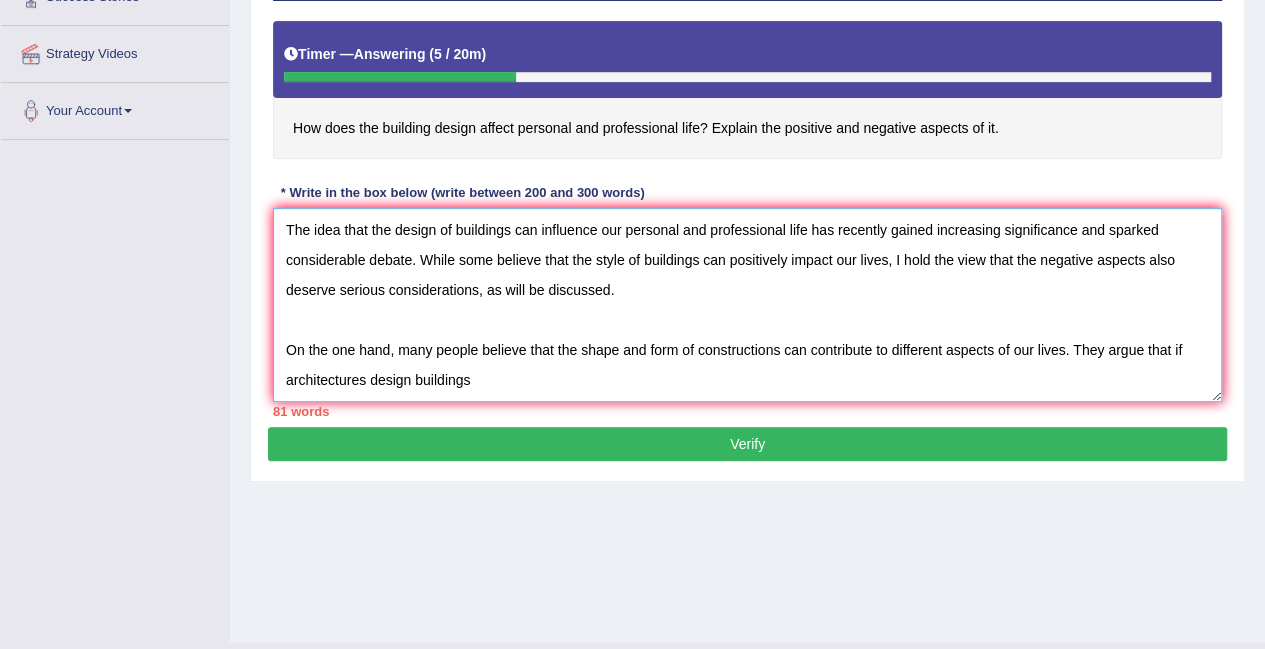 drag, startPoint x: 1172, startPoint y: 349, endPoint x: 1190, endPoint y: 353, distance: 18.439089 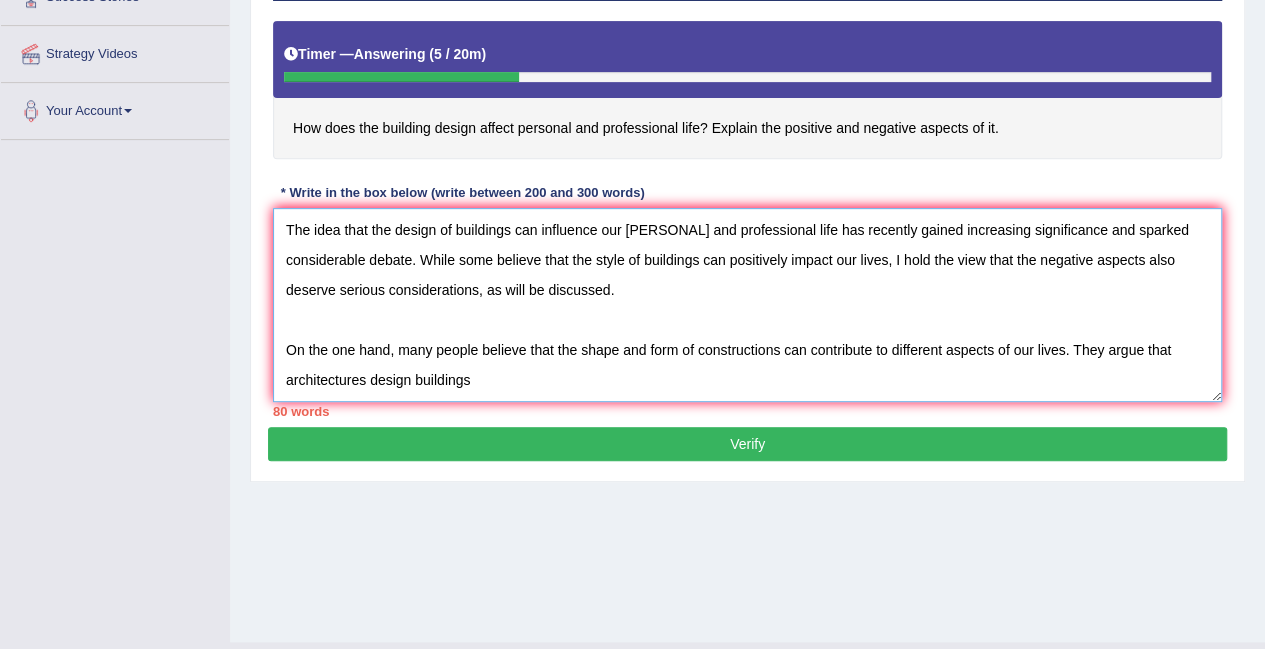 click on "The idea that the design of buildings can influence our [PERSONAL] and professional life has recently gained increasing significance and sparked considerable debate. While some believe that the style of buildings can positively impact our lives, I hold the view that the negative aspects also deserve serious considerations, as will be discussed.
On the one hand, many people believe that the shape and form of constructions can contribute to different aspects of our lives. They argue that architectures design buildings" at bounding box center [747, 305] 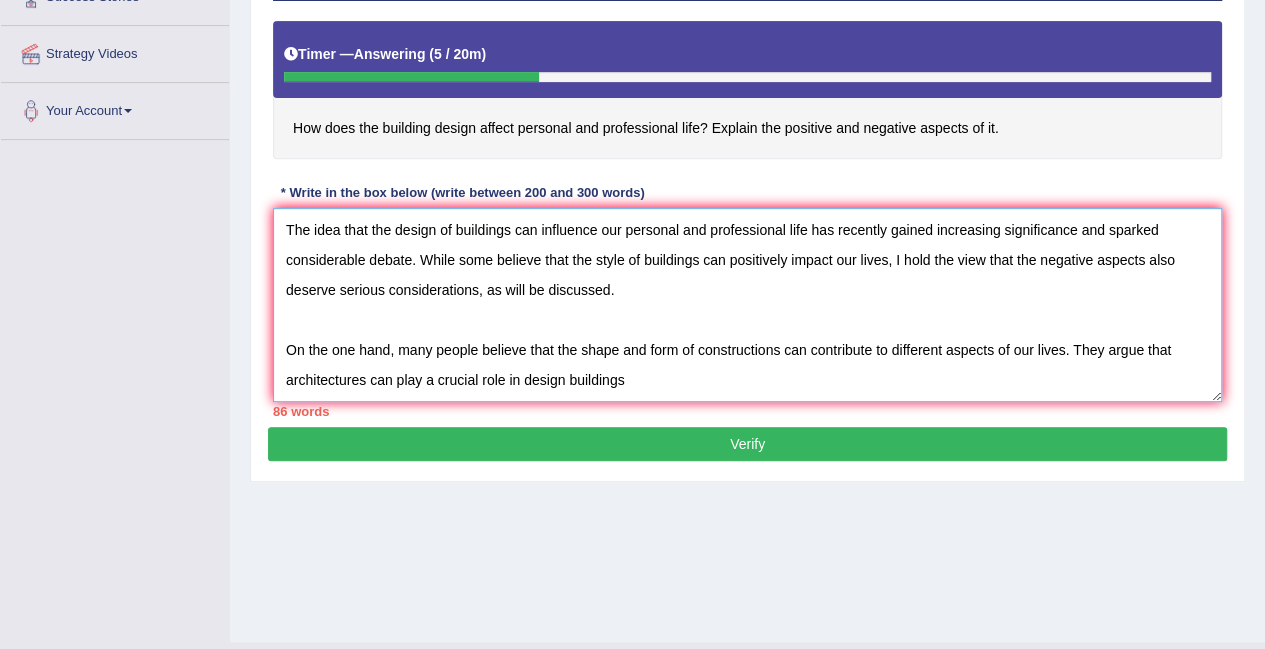 scroll, scrollTop: 0, scrollLeft: 0, axis: both 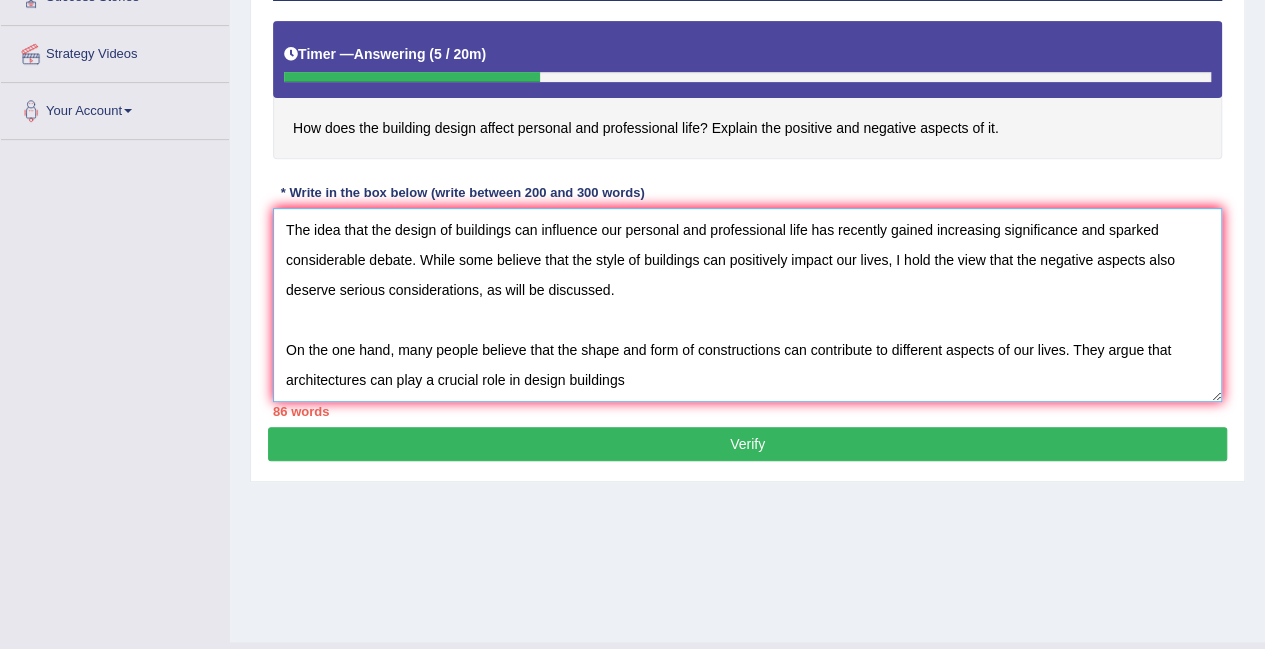 click on "The idea that the design of buildings can influence our personal and professional life has recently gained increasing significance and sparked considerable debate. While some believe that the style of buildings can positively impact our lives, I hold the view that the negative aspects also deserve serious considerations, as will be discussed.
On the one hand, many people believe that the shape and form of constructions can contribute to different aspects of our lives. They argue that architectures can play a crucial role in design buildings" at bounding box center (747, 305) 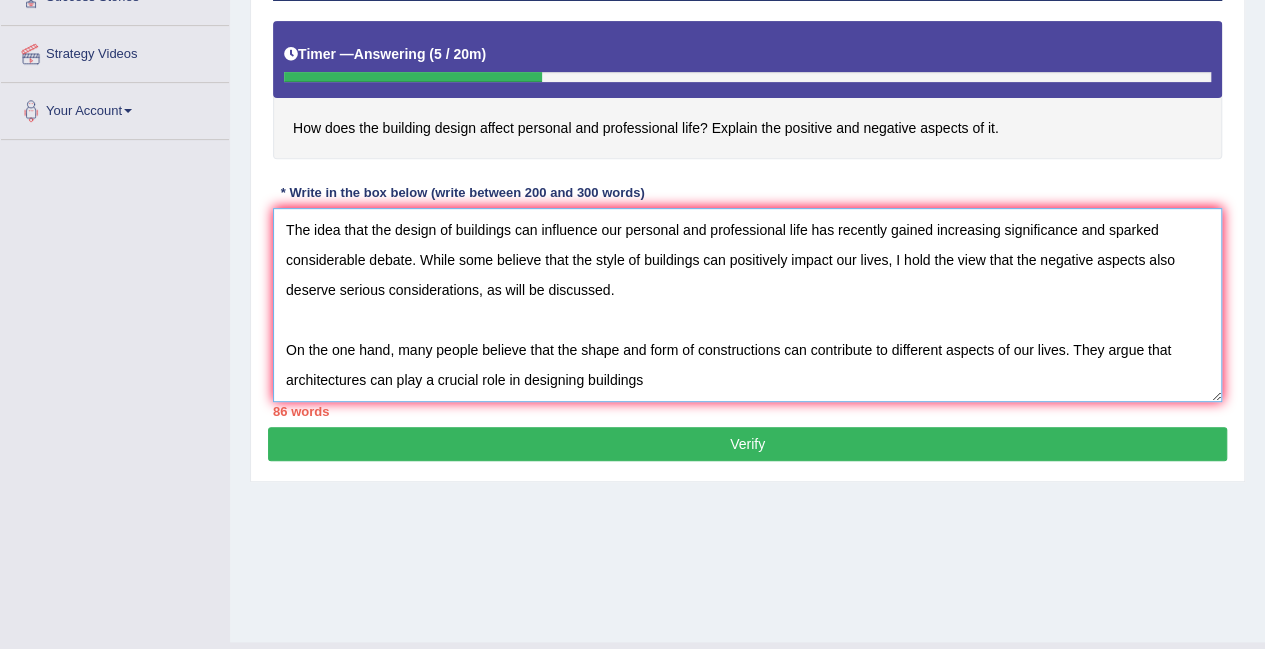 click on "The idea that the design of buildings can influence our personal and professional life has recently gained increasing significance and sparked considerable debate. While some believe that the style of buildings can positively impact our lives, I hold the view that the negative aspects also deserve serious considerations, as will be discussed.
On the one hand, many people believe that the shape and form of constructions can contribute to different aspects of our lives. They argue that architectures can play a crucial role in designing buildings" at bounding box center [747, 305] 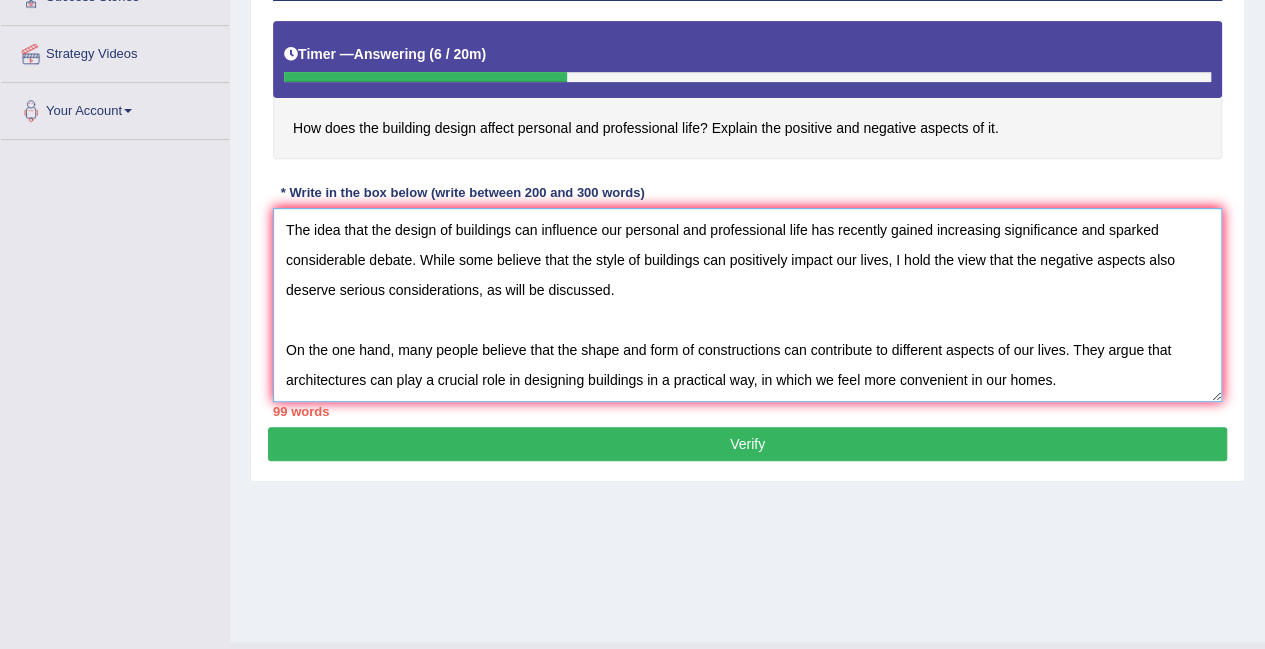 click on "The idea that the design of buildings can influence our personal and professional life has recently gained increasing significance and sparked considerable debate. While some believe that the style of buildings can positively impact our lives, I hold the view that the negative aspects also deserve serious considerations, as will be discussed.
On the one hand, many people believe that the shape and form of constructions can contribute to different aspects of our lives. They argue that architectures can play a crucial role in designing buildings in a practical way, in which we feel more convenient in our homes." at bounding box center (747, 305) 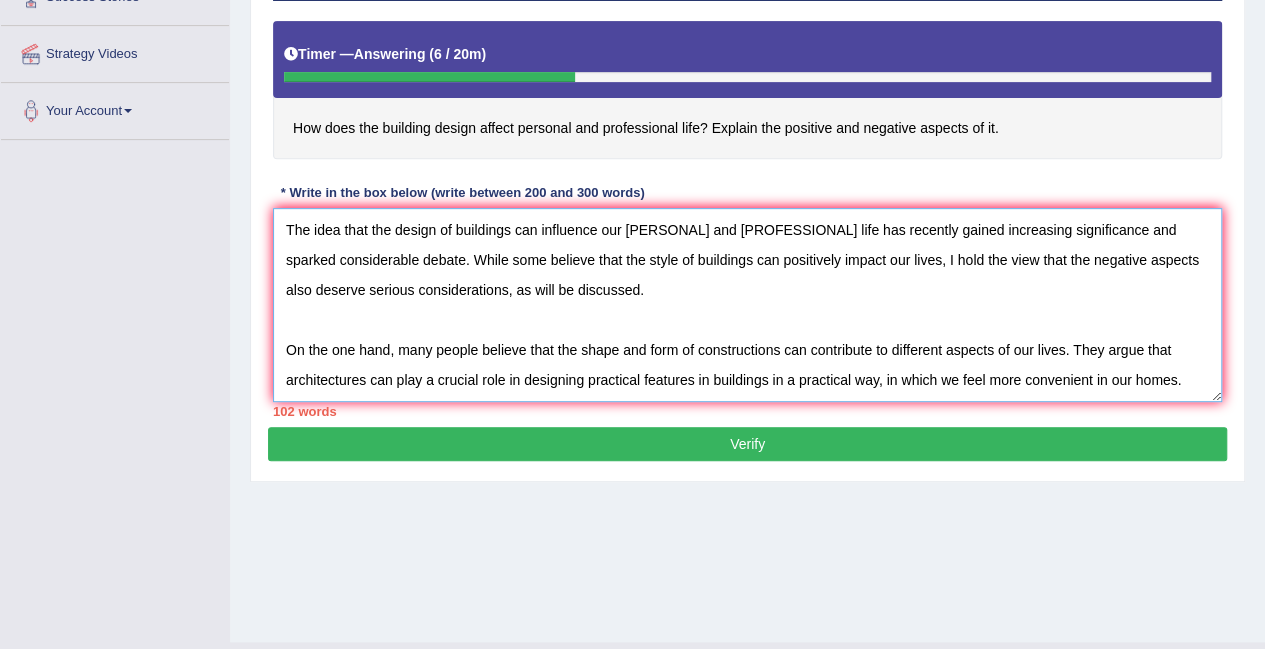 drag, startPoint x: 773, startPoint y: 373, endPoint x: 878, endPoint y: 380, distance: 105.23308 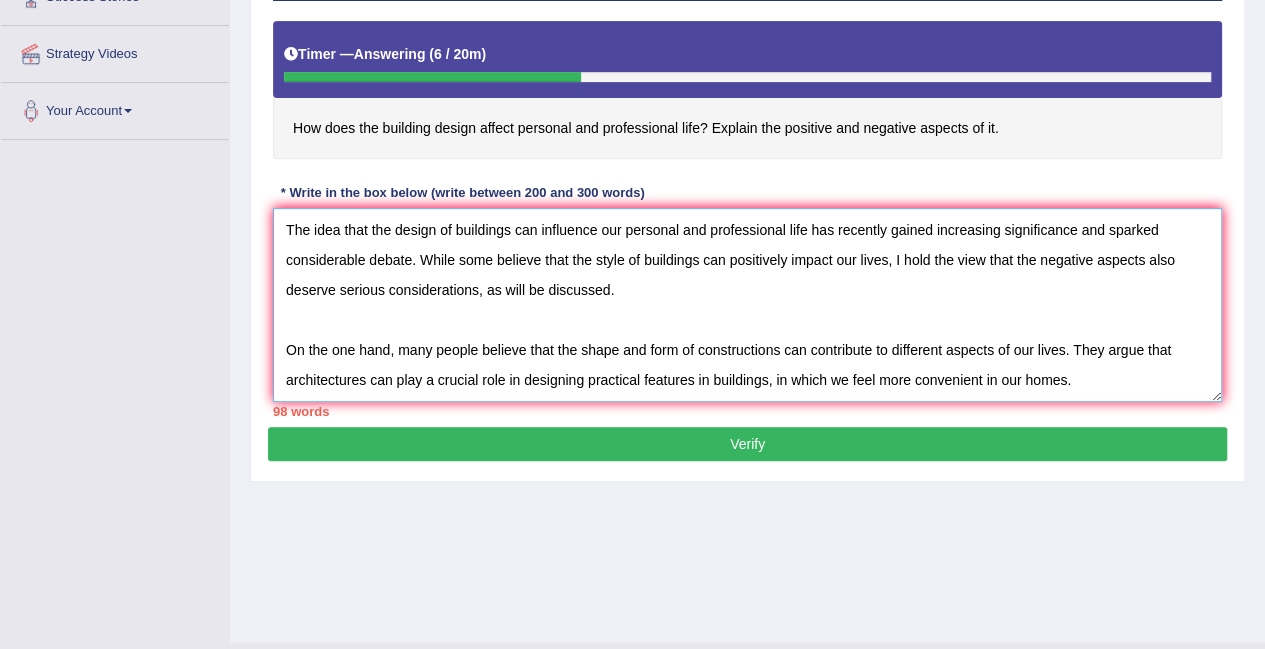 drag, startPoint x: 792, startPoint y: 375, endPoint x: 826, endPoint y: 374, distance: 34.0147 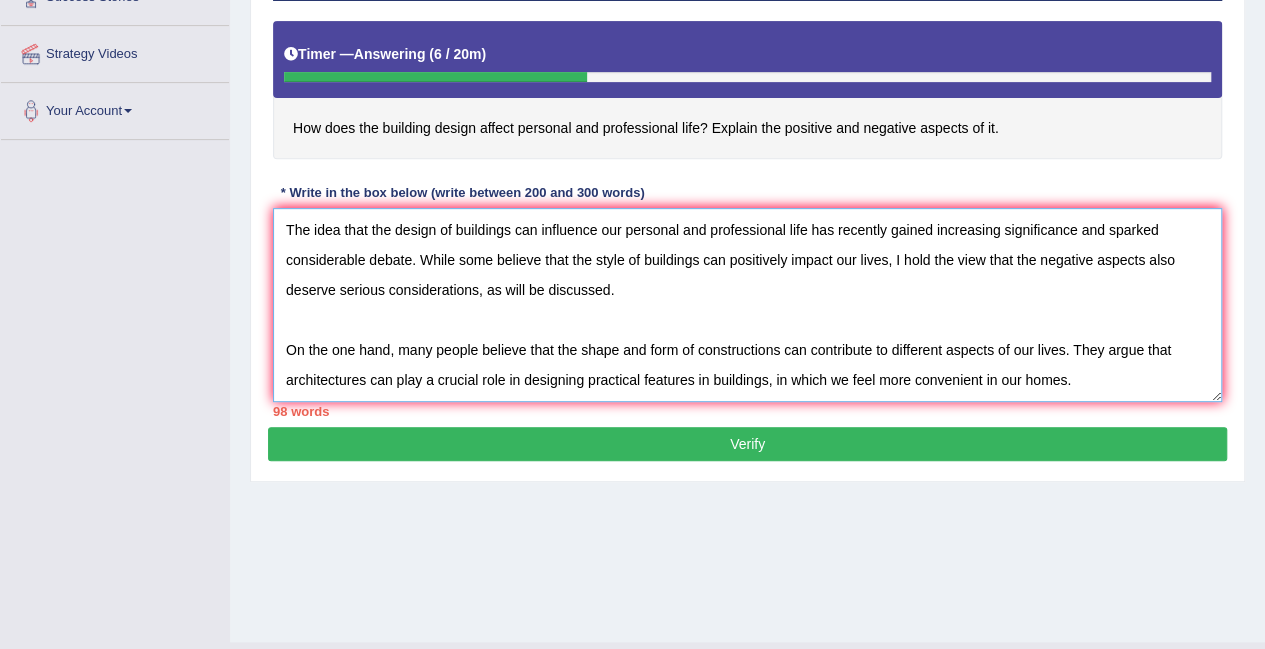 drag, startPoint x: 776, startPoint y: 375, endPoint x: 912, endPoint y: 376, distance: 136.00368 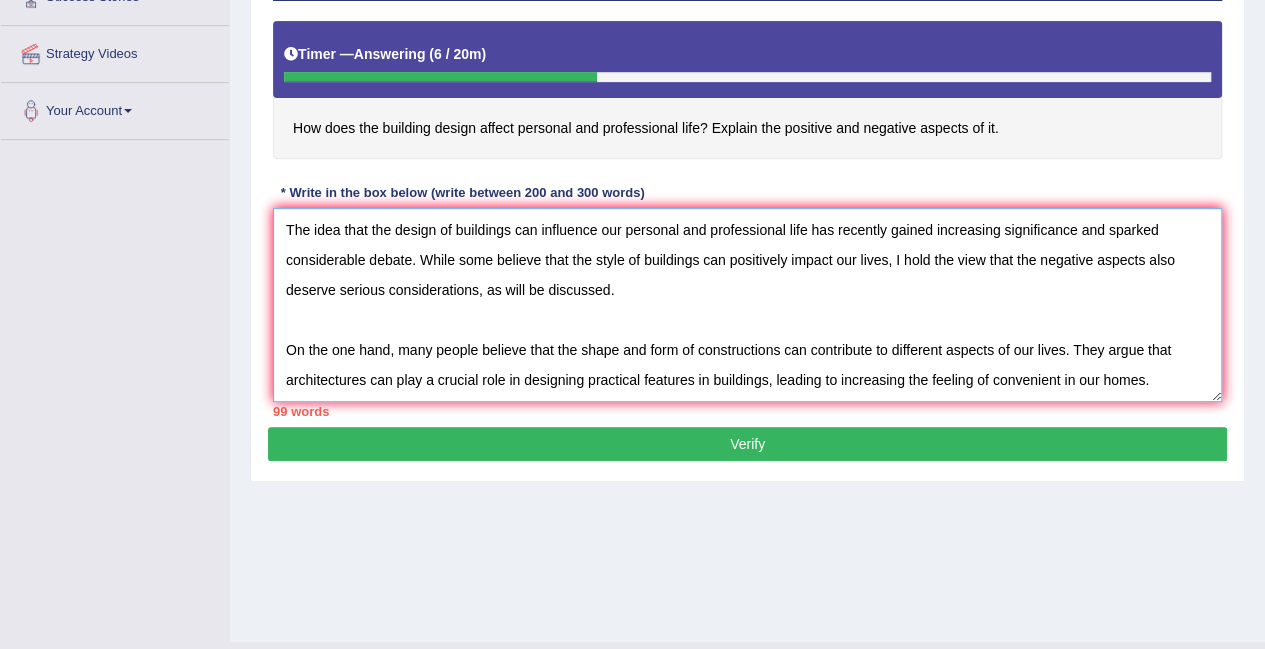 click on "The idea that the design of buildings can influence our personal and professional life has recently gained increasing significance and sparked considerable debate. While some believe that the style of buildings can positively impact our lives, I hold the view that the negative aspects also deserve serious considerations, as will be discussed.
On the one hand, many people believe that the shape and form of constructions can contribute to different aspects of our lives. They argue that architectures can play a crucial role in designing practical features in buildings, leading to increasing the feeling of convenient in our homes." at bounding box center (747, 305) 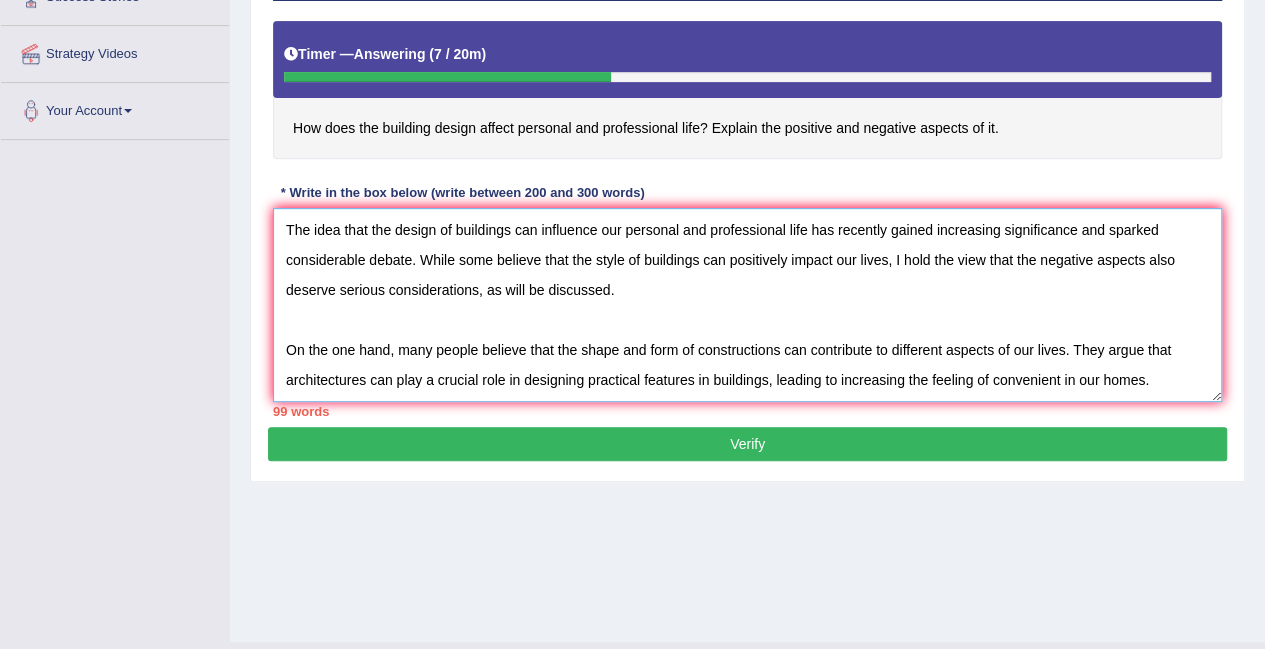 drag, startPoint x: 776, startPoint y: 377, endPoint x: 832, endPoint y: 383, distance: 56.32051 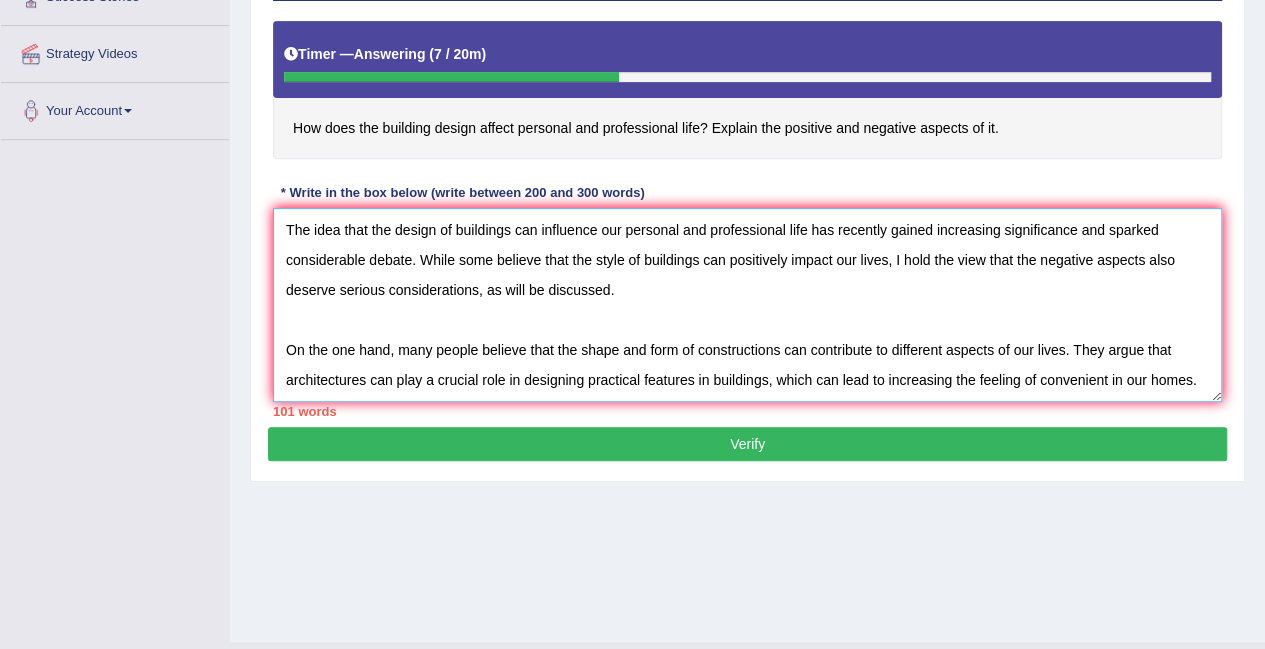 drag, startPoint x: 950, startPoint y: 377, endPoint x: 932, endPoint y: 373, distance: 18.439089 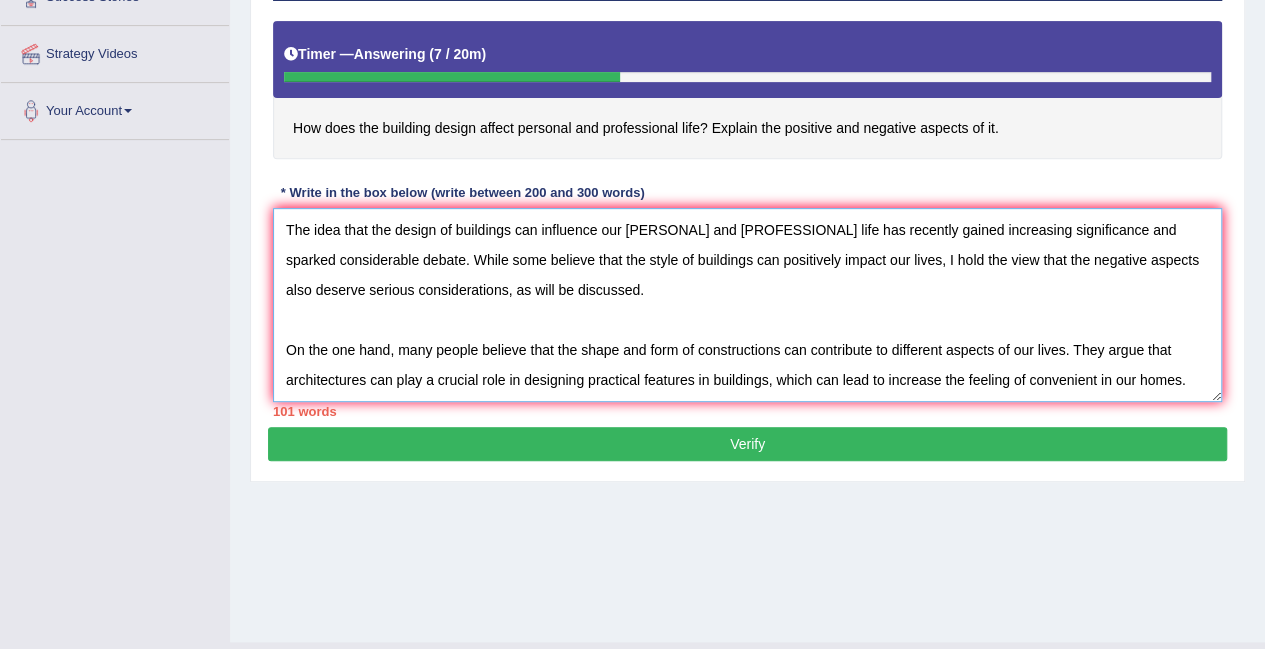 click on "The idea that the design of buildings can influence our [PERSONAL] and [PROFESSIONAL] life has recently gained increasing significance and sparked considerable debate. While some believe that the style of buildings can positively impact our lives, I hold the view that the negative aspects also deserve serious considerations, as will be discussed.
On the one hand, many people believe that the shape and form of constructions can contribute to different aspects of our lives. They argue that architectures can play a crucial role in designing practical features in buildings, which can lead to increase the feeling of convenient in our homes." at bounding box center [747, 305] 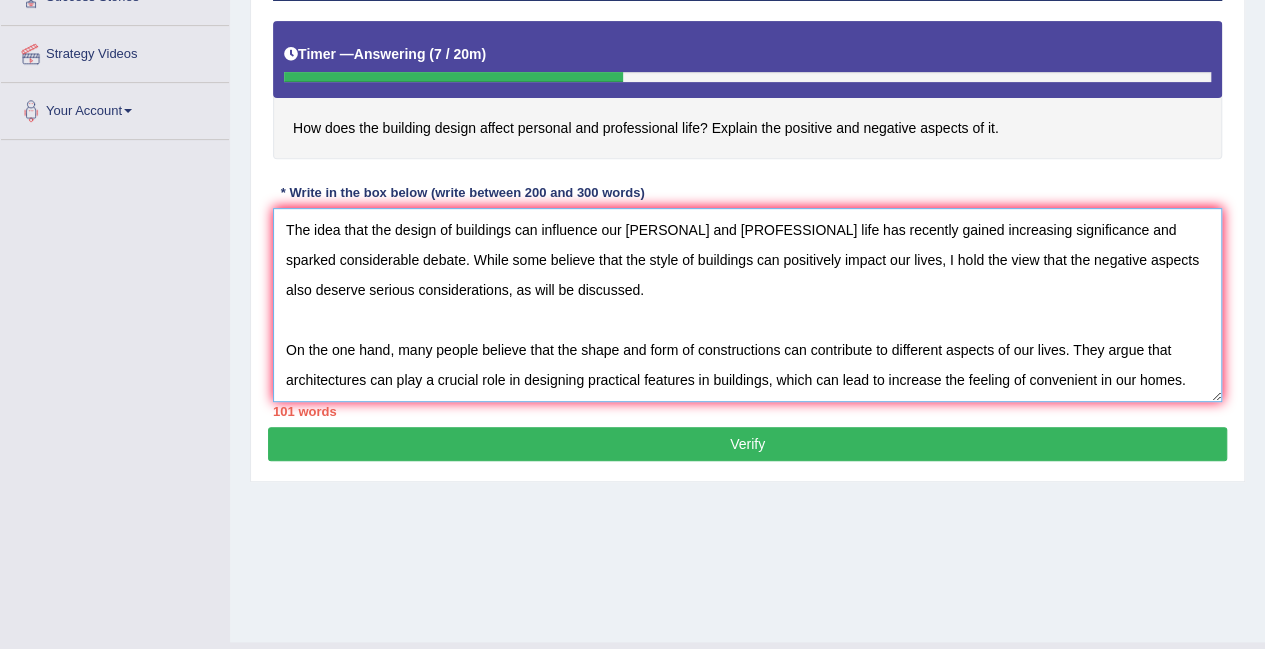 click on "The idea that the design of buildings can influence our [PERSONAL] and [PROFESSIONAL] life has recently gained increasing significance and sparked considerable debate. While some believe that the style of buildings can positively impact our lives, I hold the view that the negative aspects also deserve serious considerations, as will be discussed.
On the one hand, many people believe that the shape and form of constructions can contribute to different aspects of our lives. They argue that architectures can play a crucial role in designing practical features in buildings, which can lead to increase the feeling of convenient in our homes." at bounding box center (747, 305) 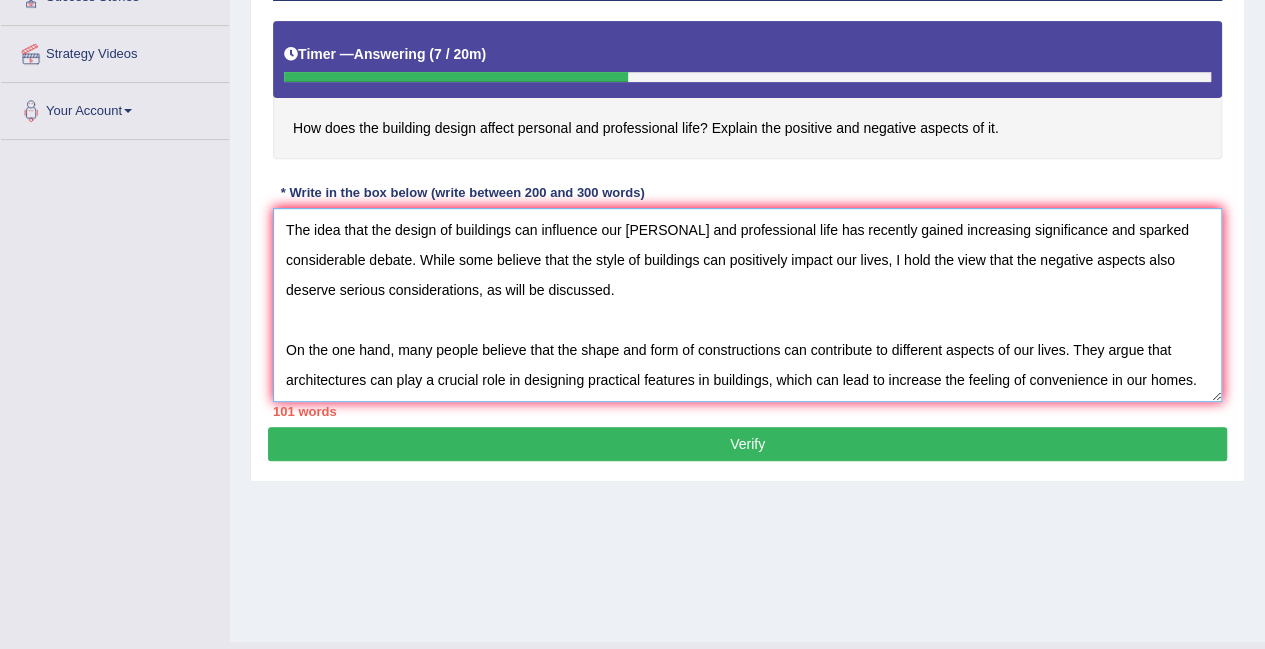 drag, startPoint x: 1112, startPoint y: 373, endPoint x: 1144, endPoint y: 377, distance: 32.24903 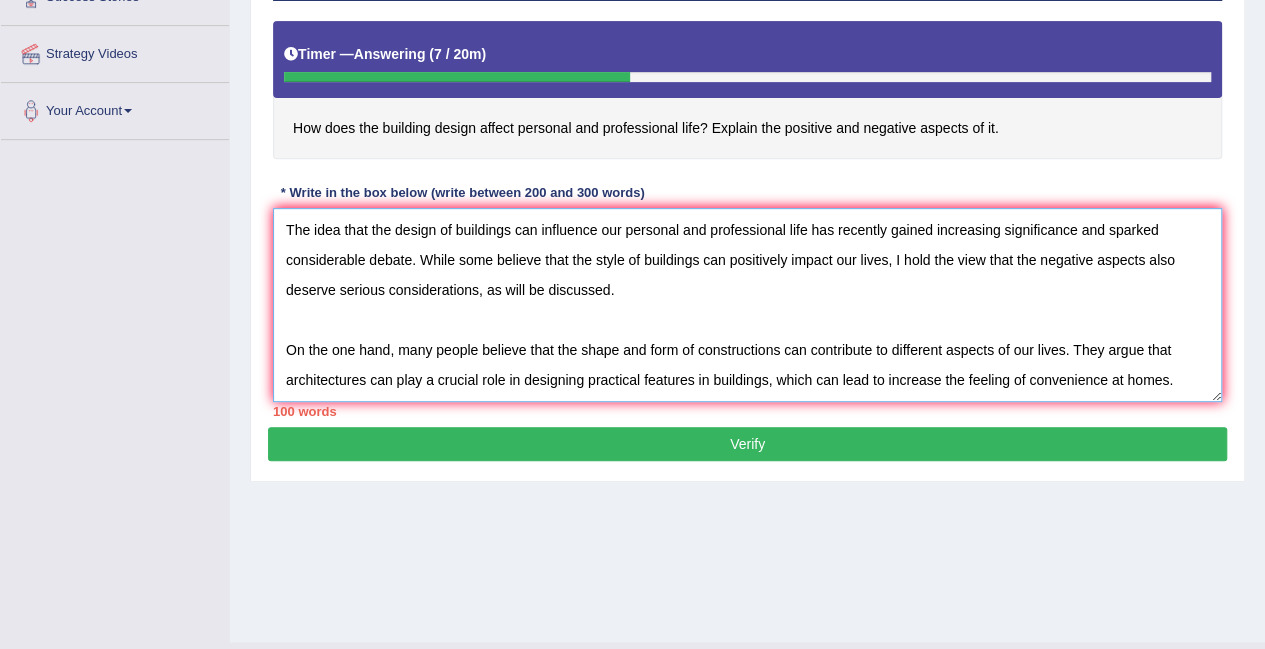 click on "The idea that the design of buildings can influence our personal and professional life has recently gained increasing significance and sparked considerable debate. While some believe that the style of buildings can positively impact our lives, I hold the view that the negative aspects also deserve serious considerations, as will be discussed.
On the one hand, many people believe that the shape and form of constructions can contribute to different aspects of our lives. They argue that architectures can play a crucial role in designing practical features in buildings, which can lead to increase the feeling of convenience at homes." at bounding box center (747, 305) 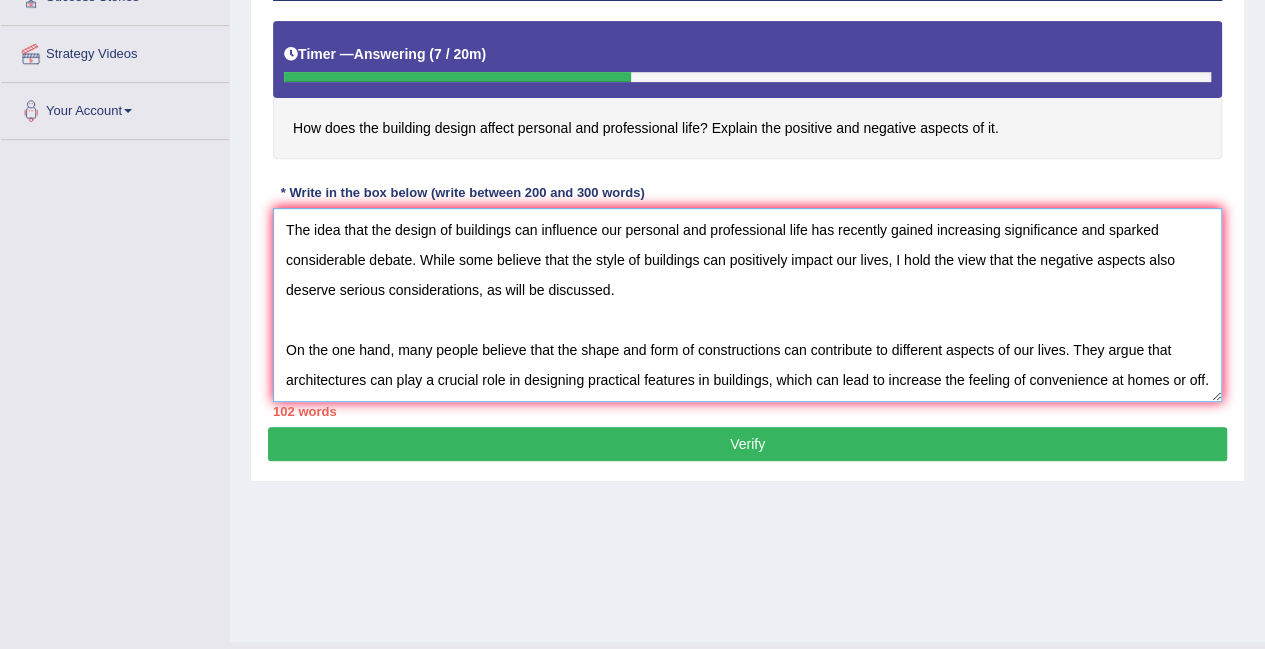 scroll, scrollTop: 18, scrollLeft: 0, axis: vertical 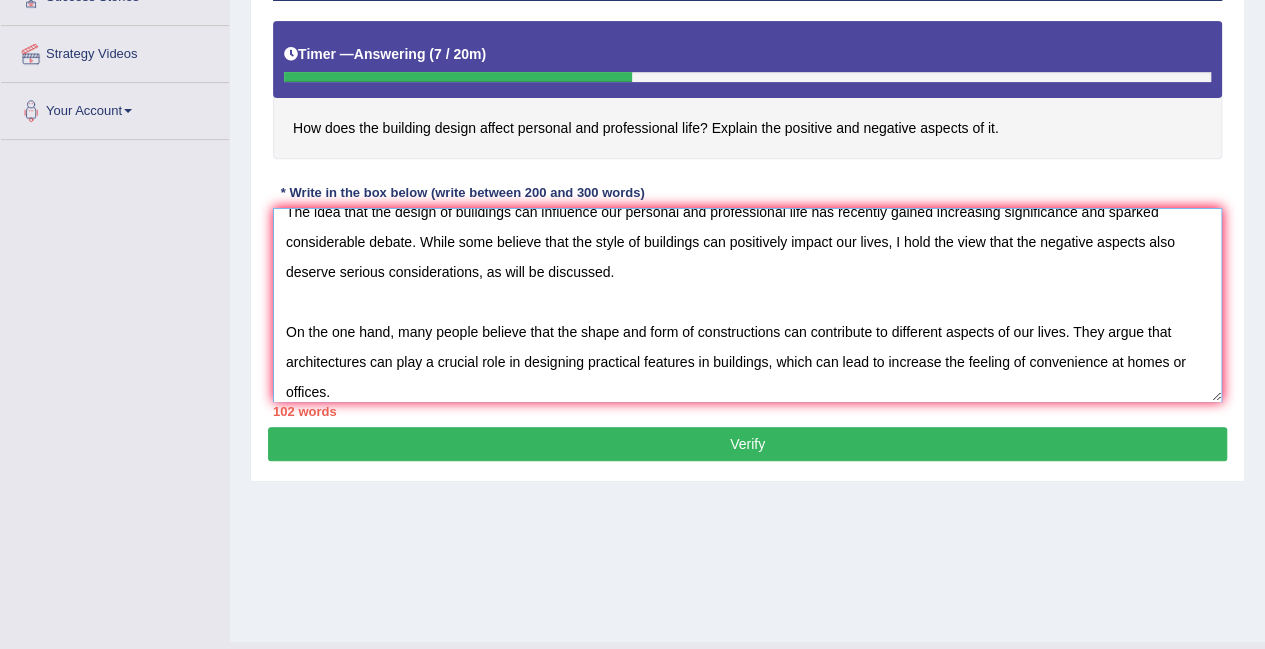 click on "The idea that the design of buildings can influence our personal and professional life has recently gained increasing significance and sparked considerable debate. While some believe that the style of buildings can positively impact our lives, I hold the view that the negative aspects also deserve serious considerations, as will be discussed.
On the one hand, many people believe that the shape and form of constructions can contribute to different aspects of our lives. They argue that architectures can play a crucial role in designing practical features in buildings, which can lead to increase the feeling of convenience at homes or offices." at bounding box center (747, 305) 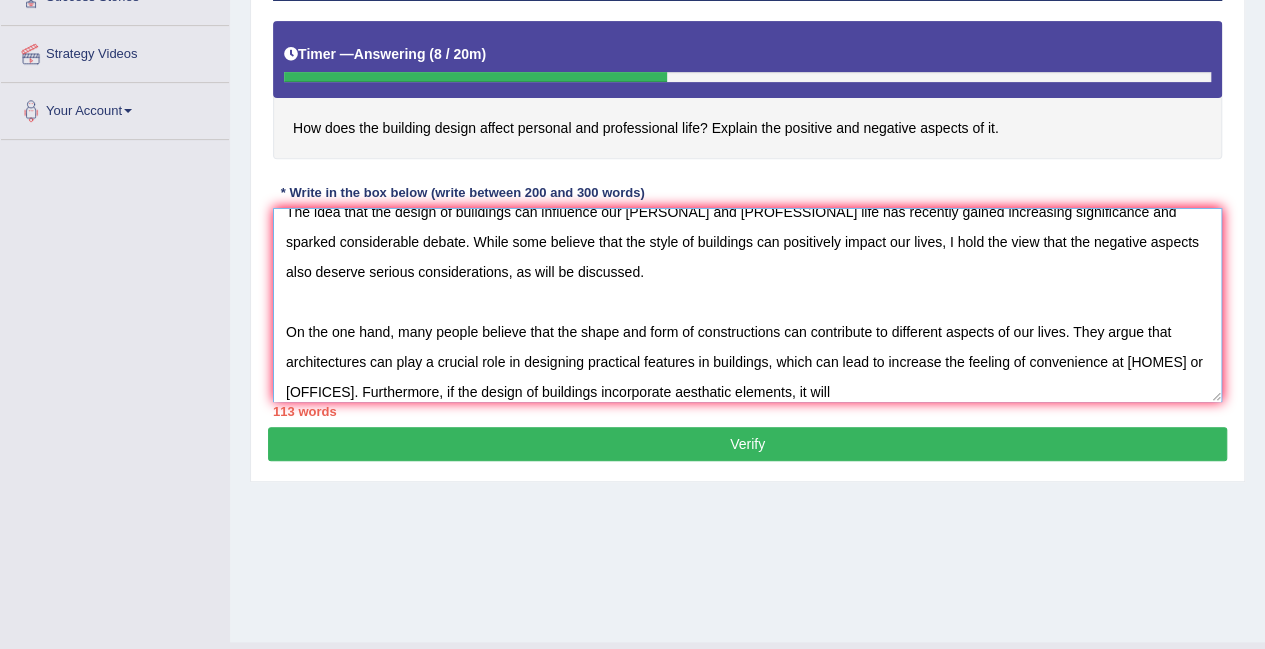 scroll, scrollTop: 30, scrollLeft: 0, axis: vertical 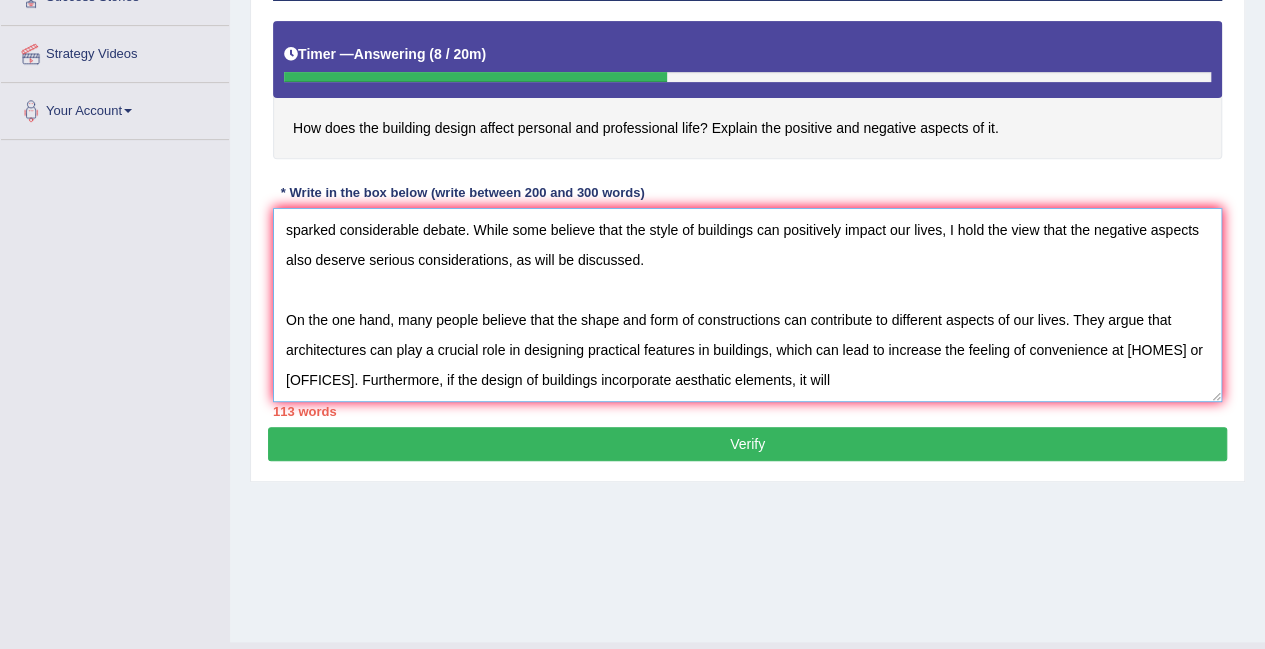 drag, startPoint x: 650, startPoint y: 390, endPoint x: 706, endPoint y: 380, distance: 56.88585 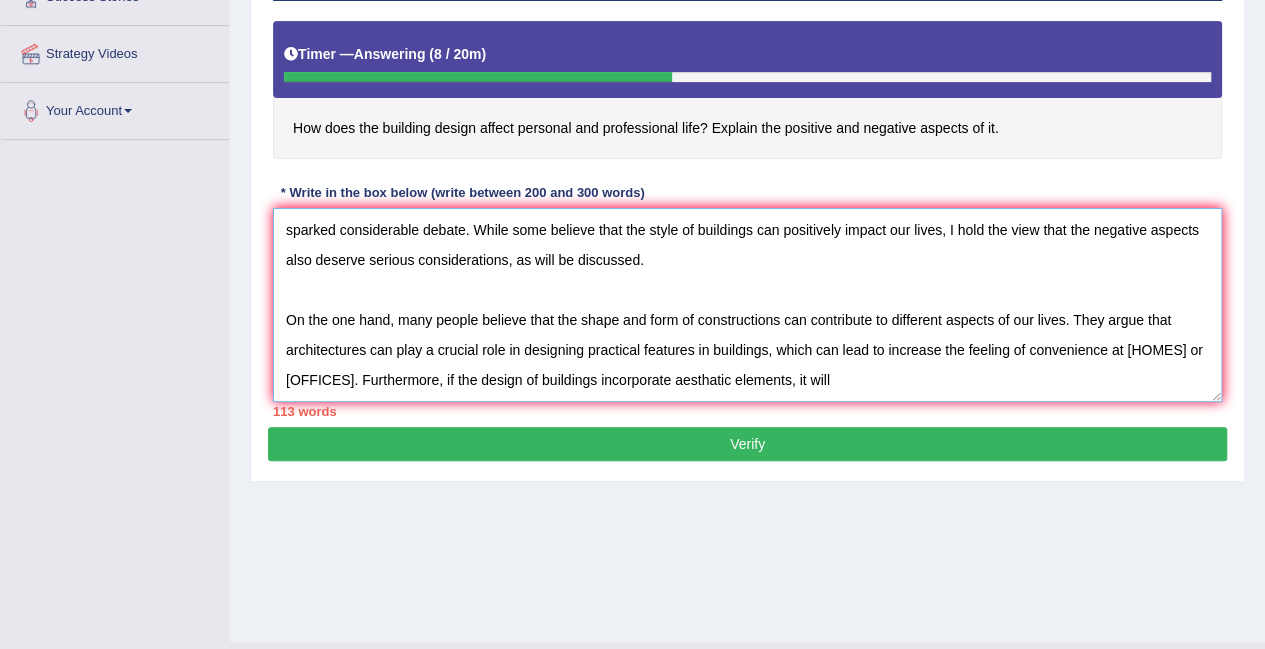 click on "The idea that the design of buildings can influence our [PERSONAL] and [PROFESSIONAL] life has recently gained increasing significance and sparked considerable debate. While some believe that the style of buildings can positively impact our lives, I hold the view that the negative aspects also deserve serious considerations, as will be discussed.
On the one hand, many people believe that the shape and form of constructions can contribute to different aspects of our lives. They argue that architectures can play a crucial role in designing practical features in buildings, which can lead to increase the feeling of convenience at [HOMES] or [OFFICES]. Furthermore, if the design of buildings incorporate aesthatic elements, it will" at bounding box center [747, 305] 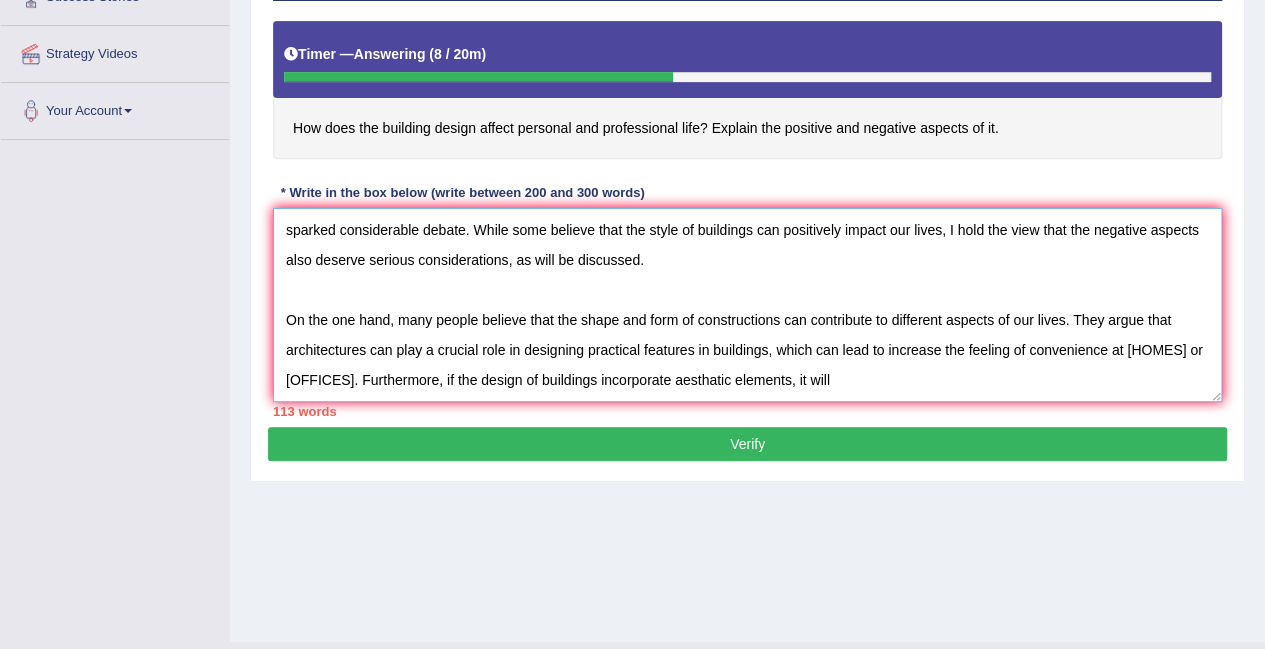 click on "The idea that the design of buildings can influence our [PERSONAL] and [PROFESSIONAL] life has recently gained increasing significance and sparked considerable debate. While some believe that the style of buildings can positively impact our lives, I hold the view that the negative aspects also deserve serious considerations, as will be discussed.
On the one hand, many people believe that the shape and form of constructions can contribute to different aspects of our lives. They argue that architectures can play a crucial role in designing practical features in buildings, which can lead to increase the feeling of convenience at [HOMES] or [OFFICES]. Furthermore, if the design of buildings incorporate aesthatic elements, it will" at bounding box center [747, 305] 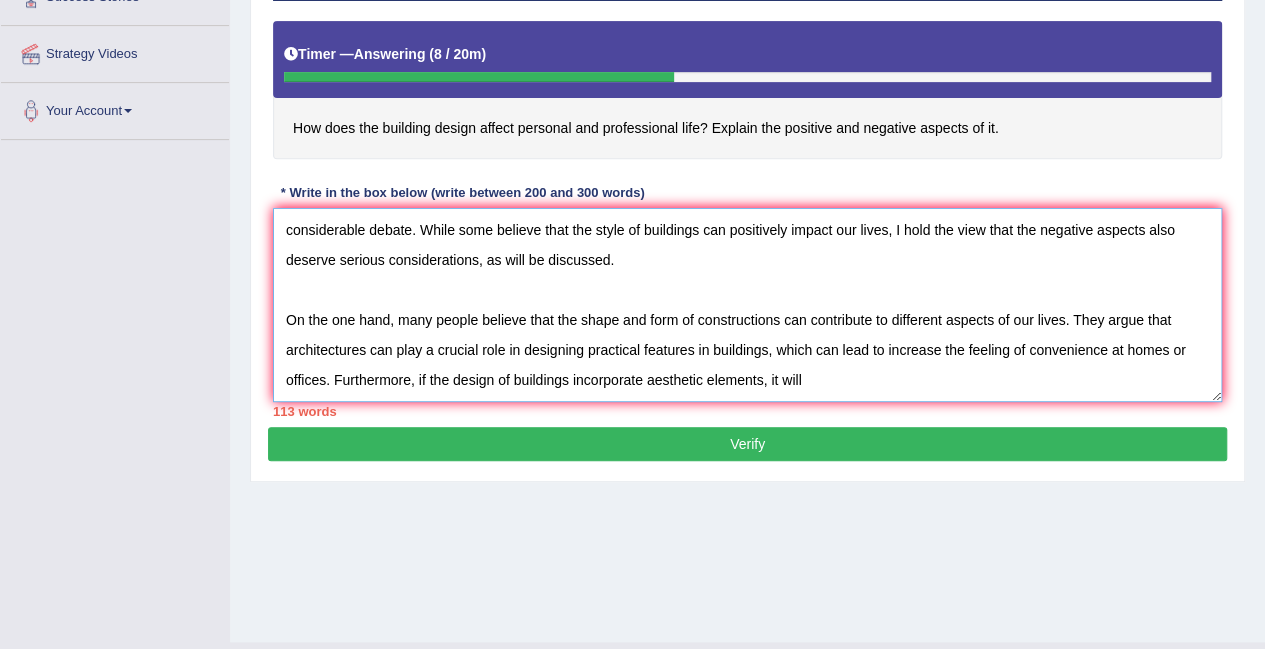 click on "The idea that the design of buildings can influence our personal and professional life has recently gained increasing significance and sparked considerable debate. While some believe that the style of buildings can positively impact our lives, I hold the view that the negative aspects also deserve serious considerations, as will be discussed.
On the one hand, many people believe that the shape and form of constructions can contribute to different aspects of our lives. They argue that architectures can play a crucial role in designing practical features in buildings, which can lead to increase the feeling of convenience at homes or offices. Furthermore, if the design of buildings incorporate aesthetic elements, it will" at bounding box center [747, 305] 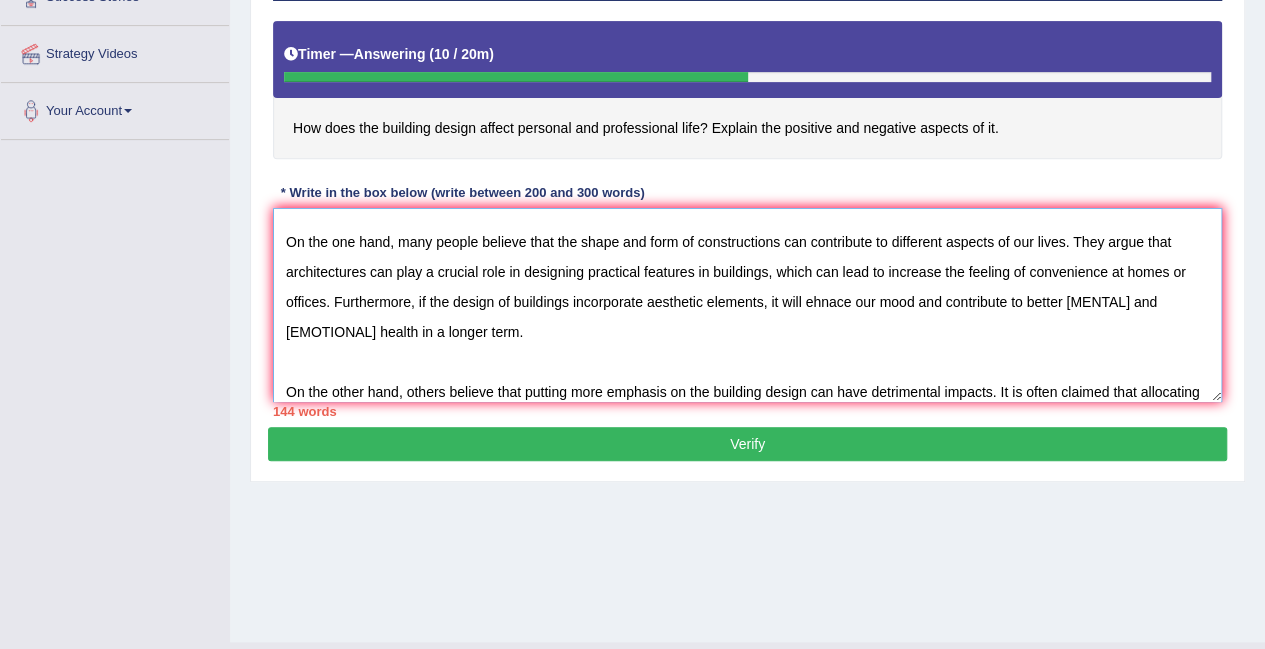 scroll, scrollTop: 120, scrollLeft: 0, axis: vertical 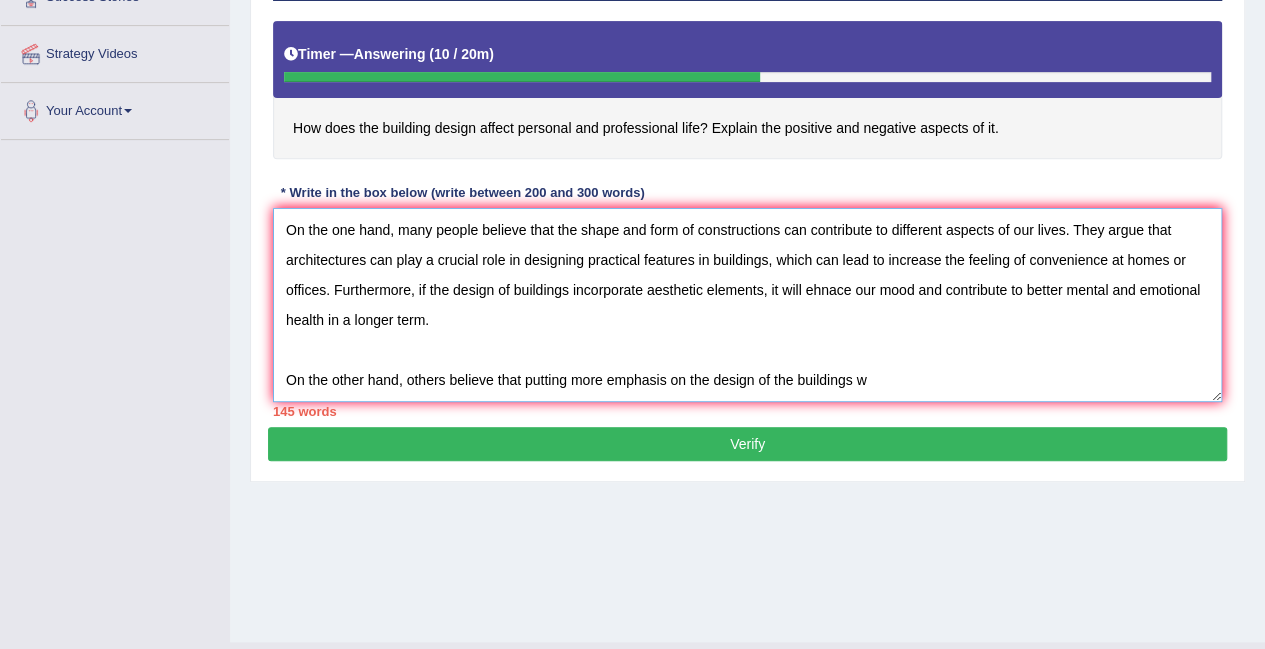 drag, startPoint x: 797, startPoint y: 380, endPoint x: 842, endPoint y: 381, distance: 45.01111 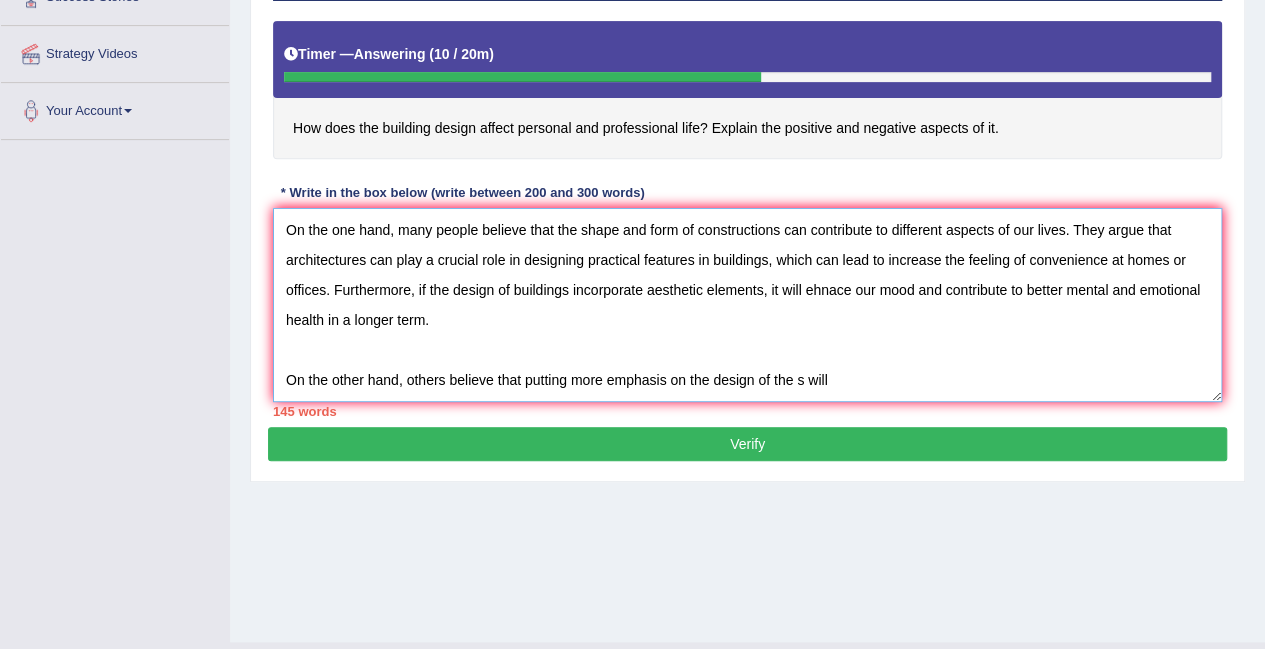 click on "The idea that the design of buildings can influence our personal and professional life has recently gained increasing significance and sparked considerable debate. While some believe that the style of buildings can positively impact our lives, I hold the view that the negative aspects also deserve serious considerations, as will be discussed.
On the one hand, many people believe that the shape and form of constructions can contribute to different aspects of our lives. They argue that architectures can play a crucial role in designing practical features in buildings, which can lead to increase the feeling of convenience at homes or offices. Furthermore, if the design of buildings incorporate aesthetic elements, it will ehnace our mood and contribute to better mental and emotional health in a longer term.
On the other hand, others believe that putting more emphasis on the design of the s will" at bounding box center (747, 305) 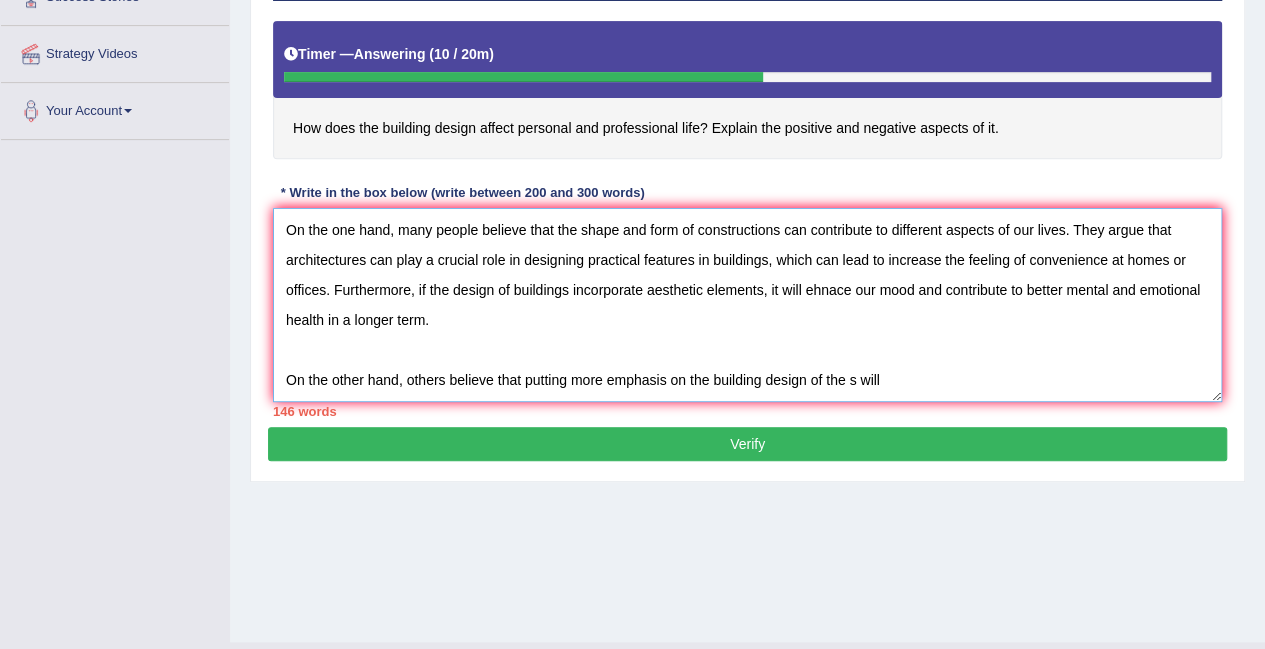 drag, startPoint x: 888, startPoint y: 373, endPoint x: 811, endPoint y: 368, distance: 77.16217 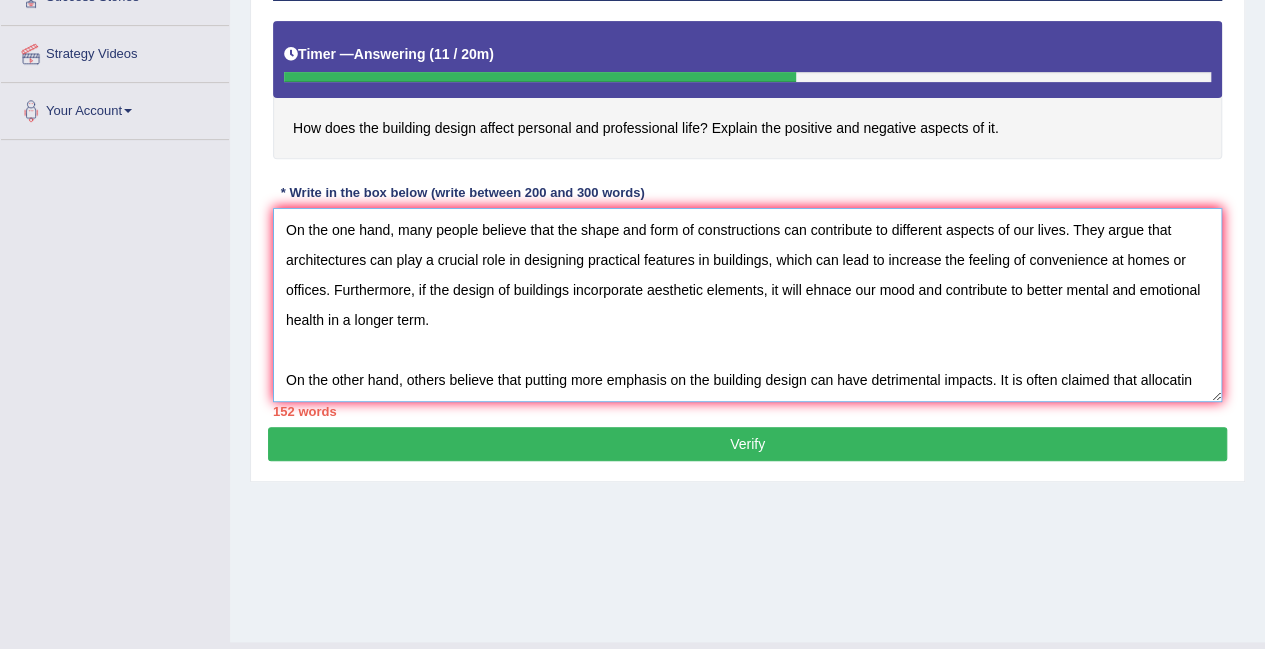 scroll, scrollTop: 138, scrollLeft: 0, axis: vertical 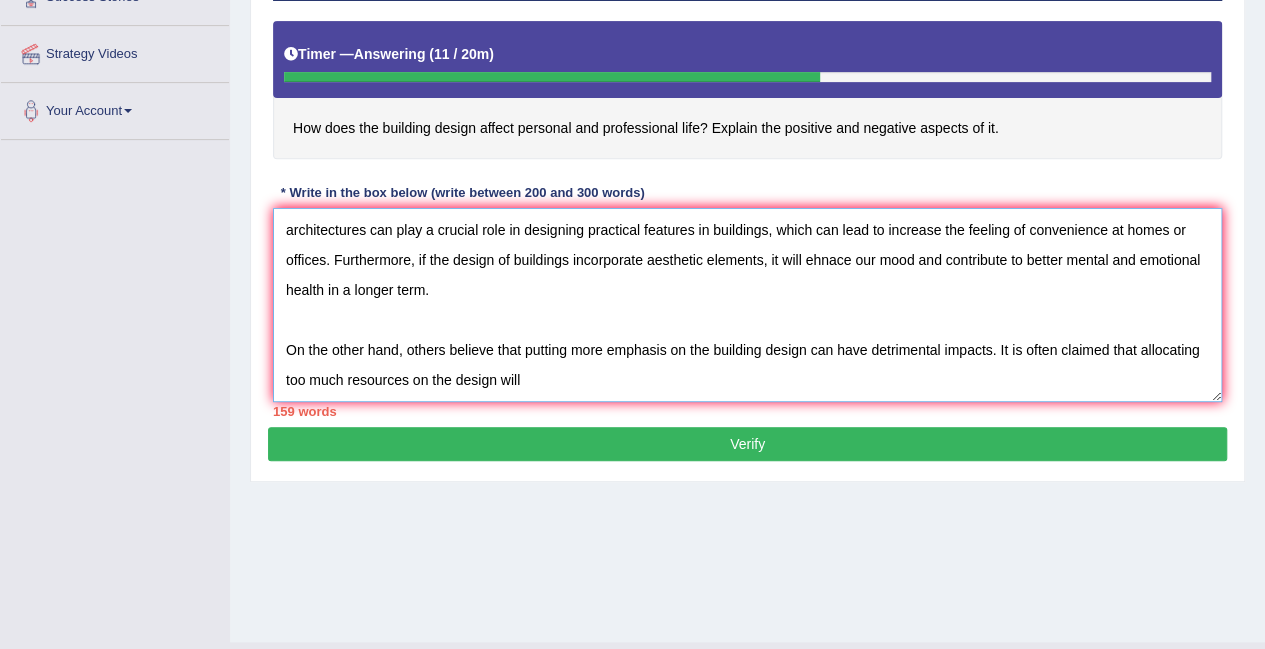 drag, startPoint x: 374, startPoint y: 389, endPoint x: 408, endPoint y: 386, distance: 34.132095 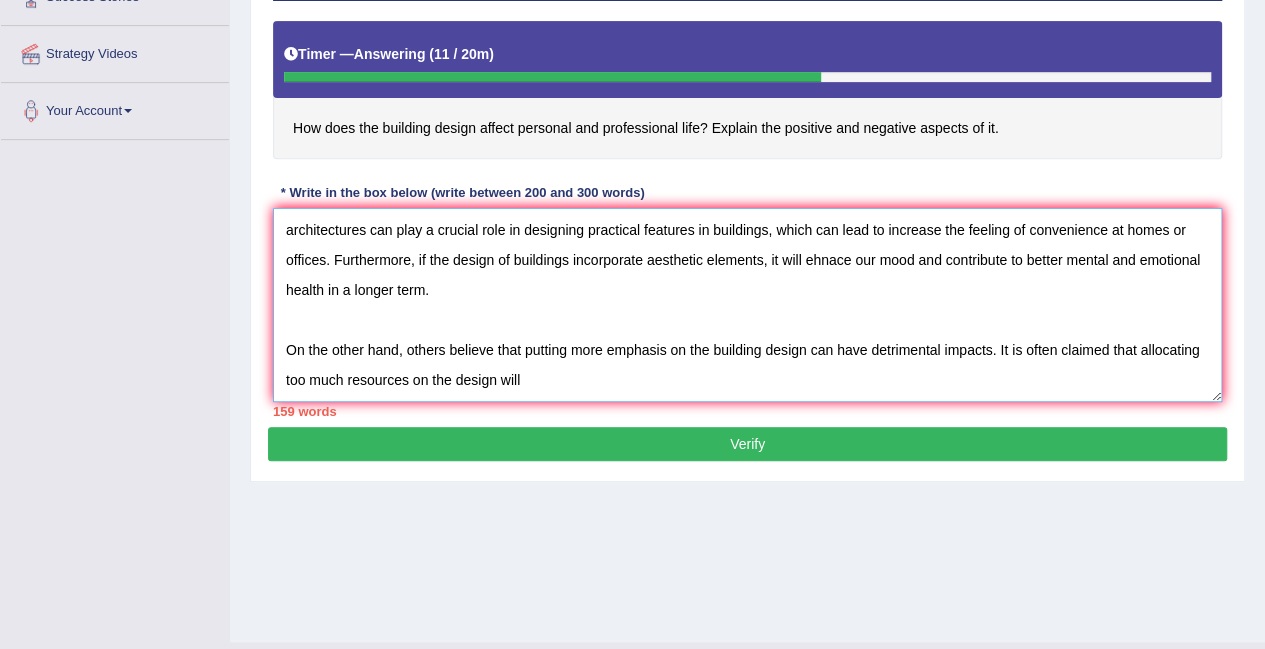click on "The idea that the design of buildings can influence our personal and professional life has recently gained increasing significance and sparked considerable debate. While some believe that the style of buildings can positively impact our lives, I hold the view that the negative aspects also deserve serious considerations, as will be discussed.
On the one hand, many people believe that the shape and form of constructions can contribute to different aspects of our lives. They argue that architectures can play a crucial role in designing practical features in buildings, which can lead to increase the feeling of convenience at homes or offices. Furthermore, if the design of buildings incorporate aesthetic elements, it will ehnace our mood and contribute to better mental and emotional health in a longer term.
On the other hand, others believe that putting more emphasis on the building design can have detrimental impacts. It is often claimed that allocating too much resources on the design will" at bounding box center (747, 305) 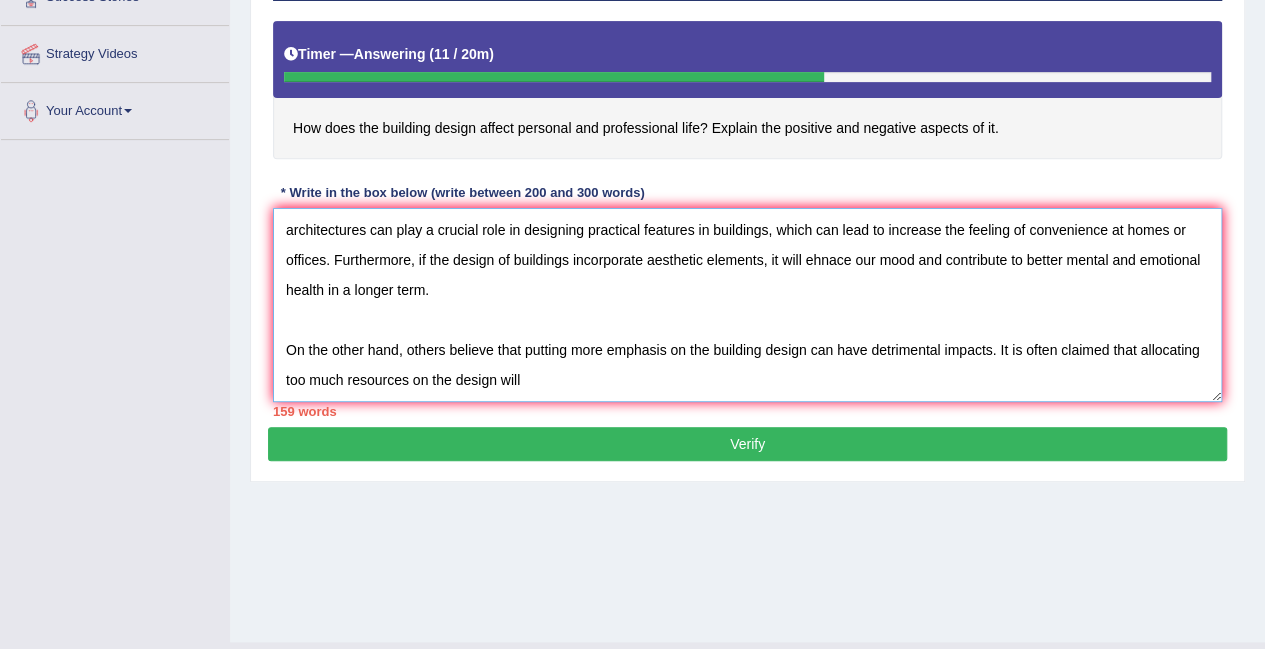 drag, startPoint x: 412, startPoint y: 372, endPoint x: 470, endPoint y: 374, distance: 58.034473 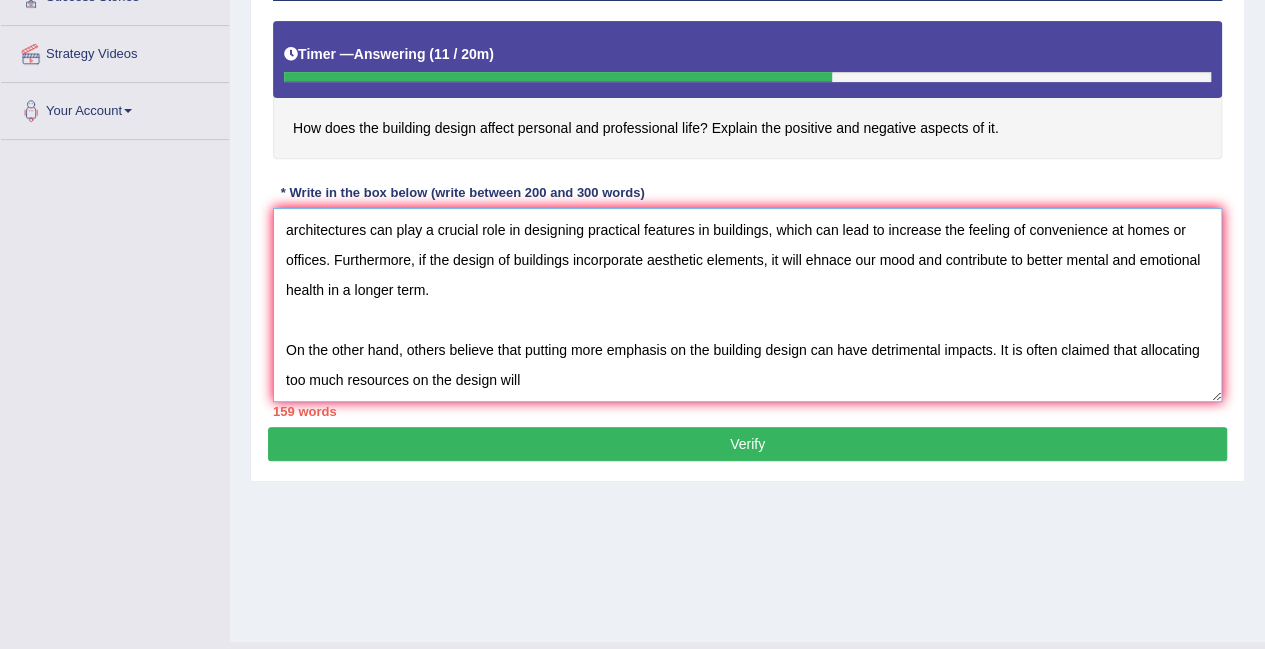 click on "The idea that the design of buildings can influence our personal and professional life has recently gained increasing significance and sparked considerable debate. While some believe that the style of buildings can positively impact our lives, I hold the view that the negative aspects also deserve serious considerations, as will be discussed.
On the one hand, many people believe that the shape and form of constructions can contribute to different aspects of our lives. They argue that architectures can play a crucial role in designing practical features in buildings, which can lead to increase the feeling of convenience at homes or offices. Furthermore, if the design of buildings incorporate aesthetic elements, it will ehnace our mood and contribute to better mental and emotional health in a longer term.
On the other hand, others believe that putting more emphasis on the building design can have detrimental impacts. It is often claimed that allocating too much resources on the design will" at bounding box center (747, 305) 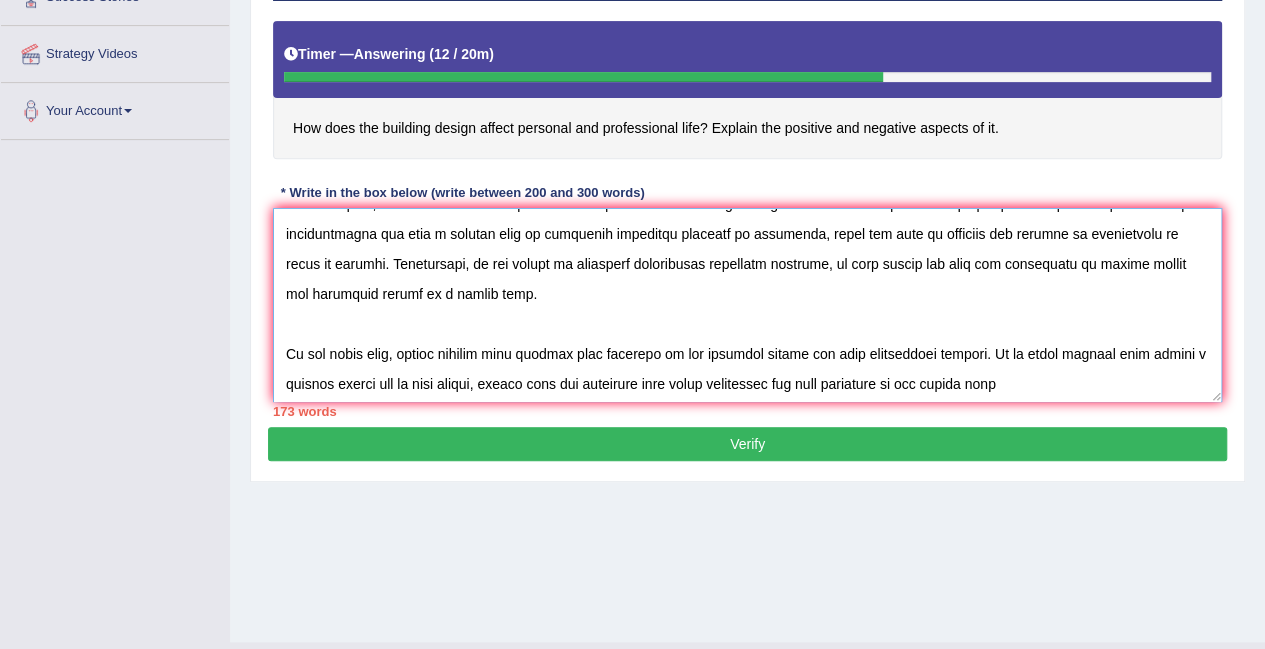 scroll, scrollTop: 150, scrollLeft: 0, axis: vertical 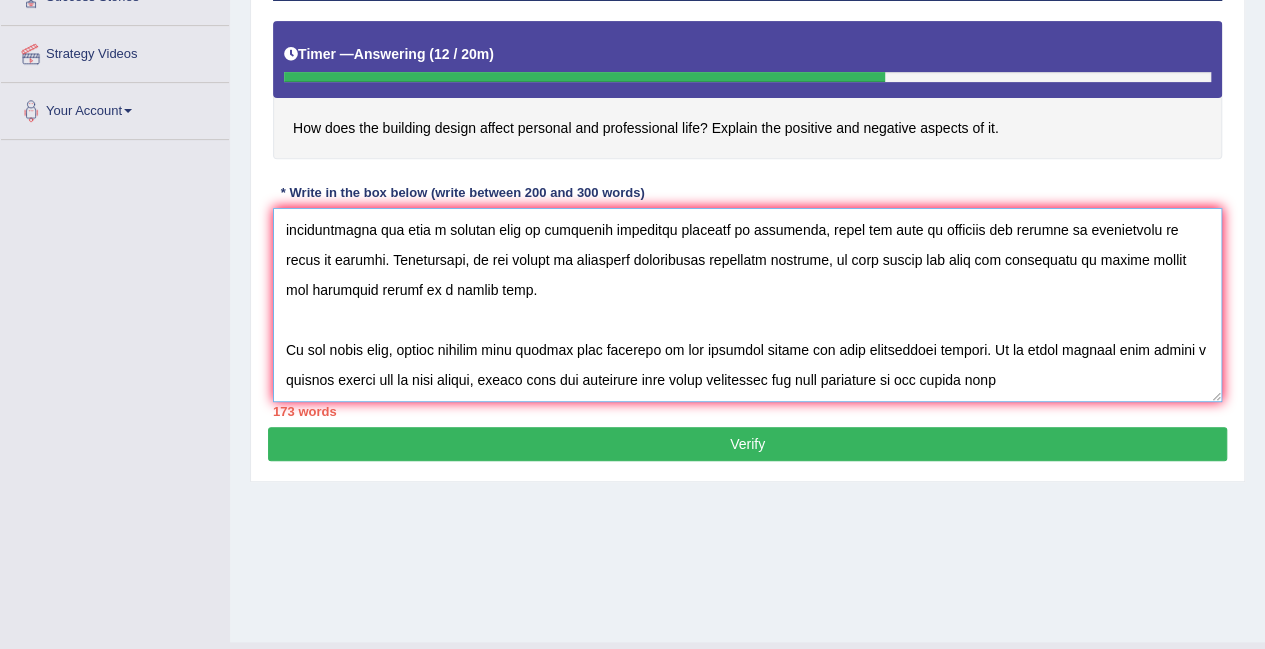 drag, startPoint x: 1063, startPoint y: 373, endPoint x: 696, endPoint y: 377, distance: 367.0218 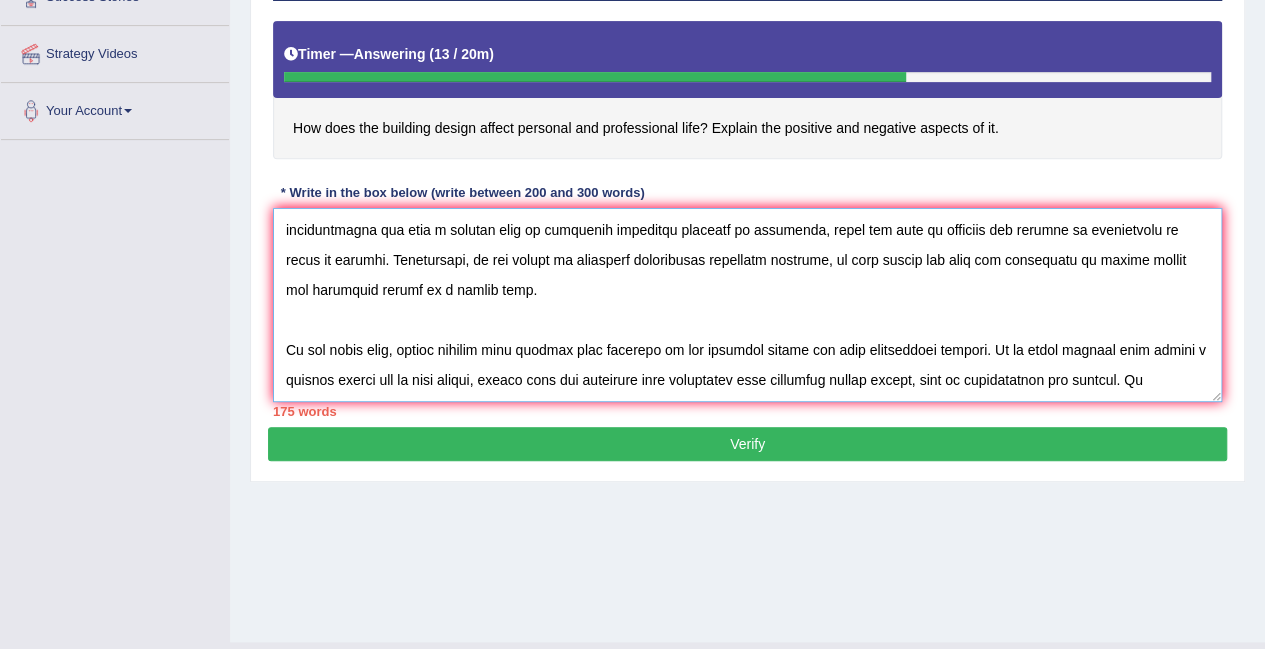 scroll, scrollTop: 168, scrollLeft: 0, axis: vertical 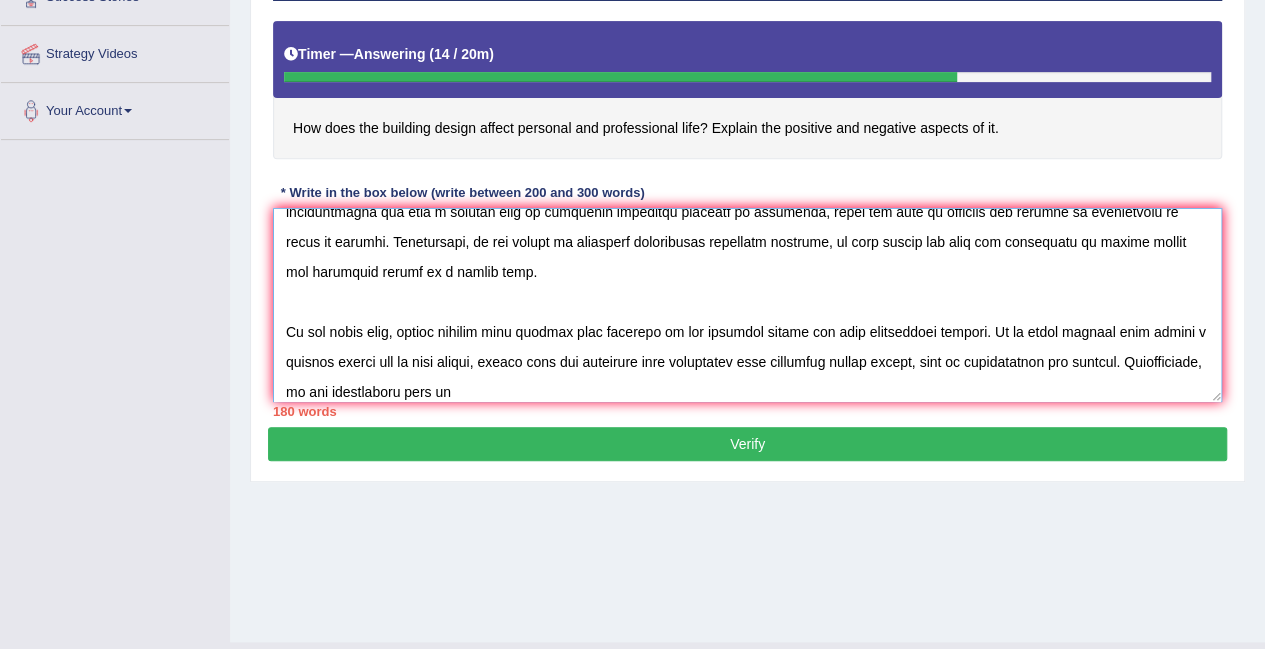 click at bounding box center (747, 305) 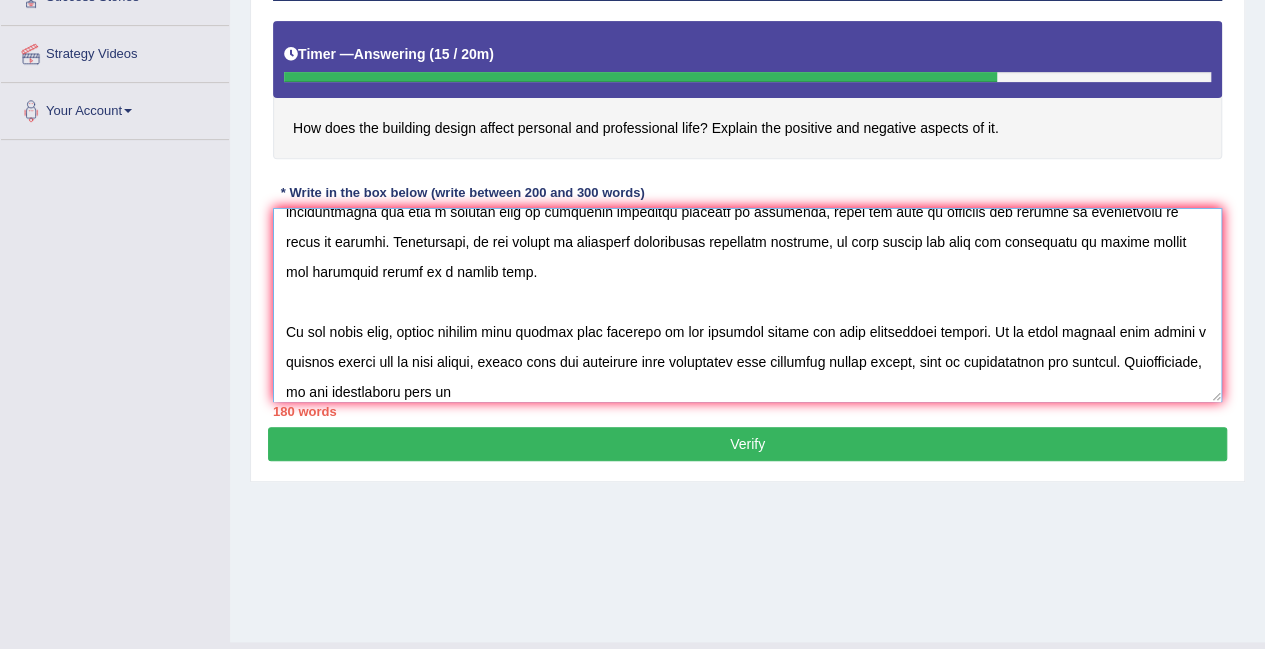 click at bounding box center (747, 305) 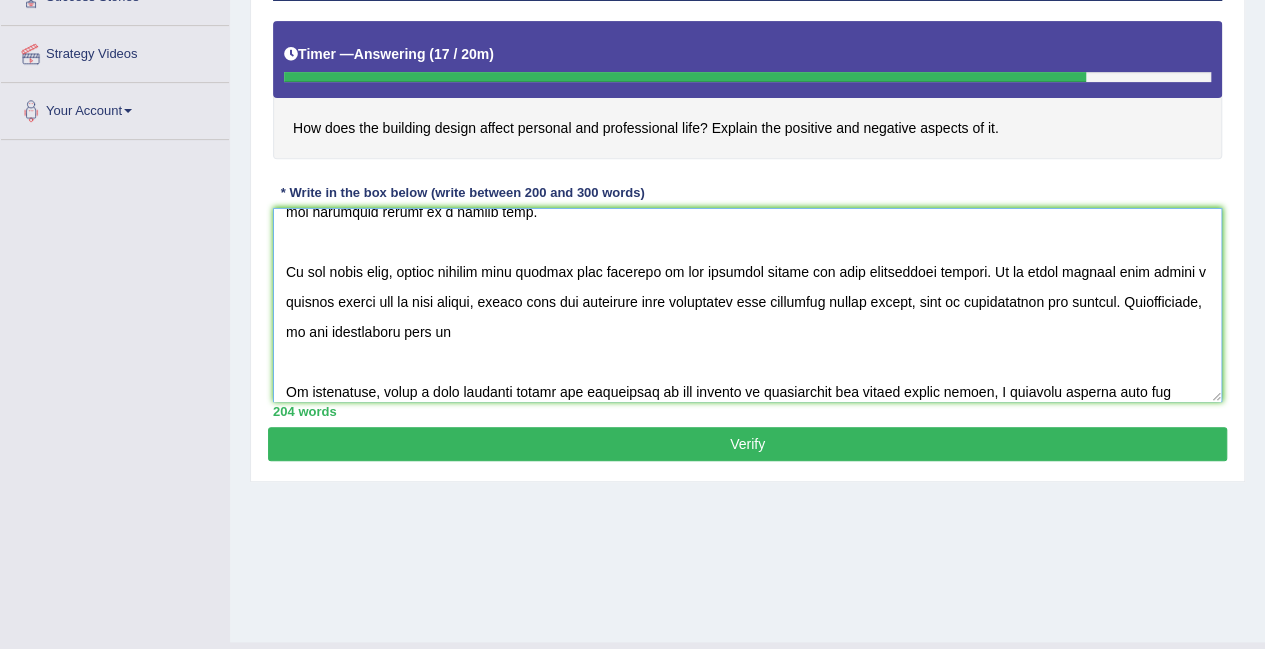 scroll, scrollTop: 258, scrollLeft: 0, axis: vertical 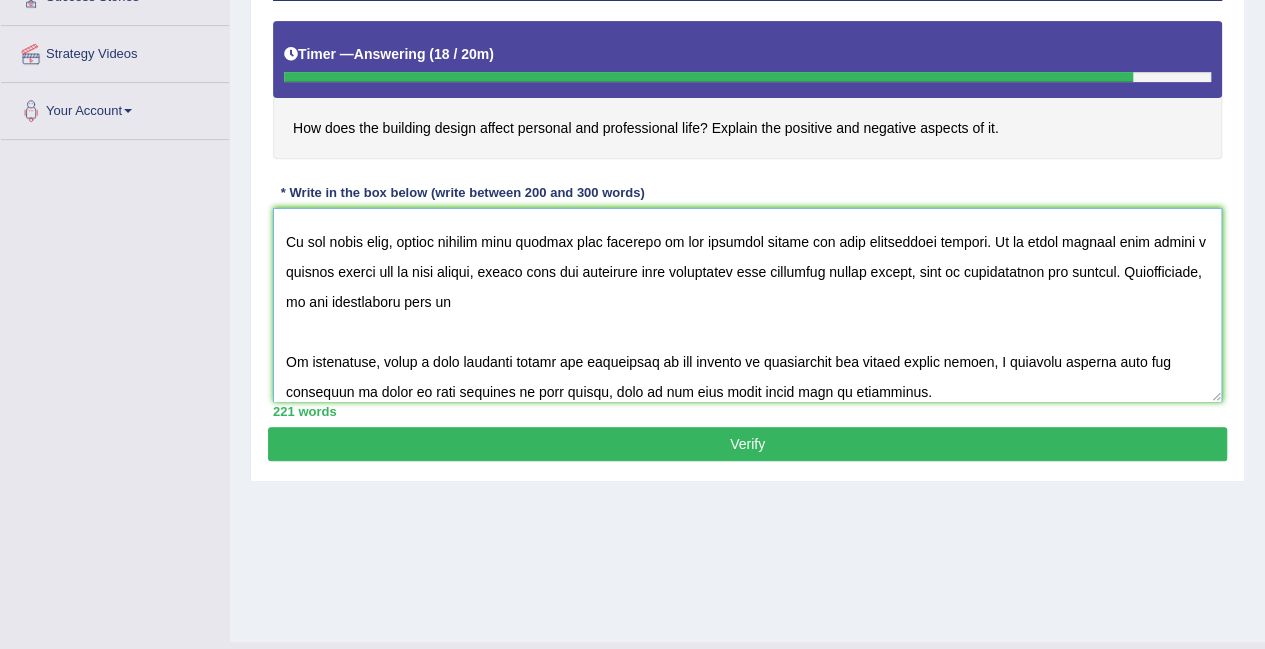 drag, startPoint x: 824, startPoint y: 362, endPoint x: 813, endPoint y: 355, distance: 13.038404 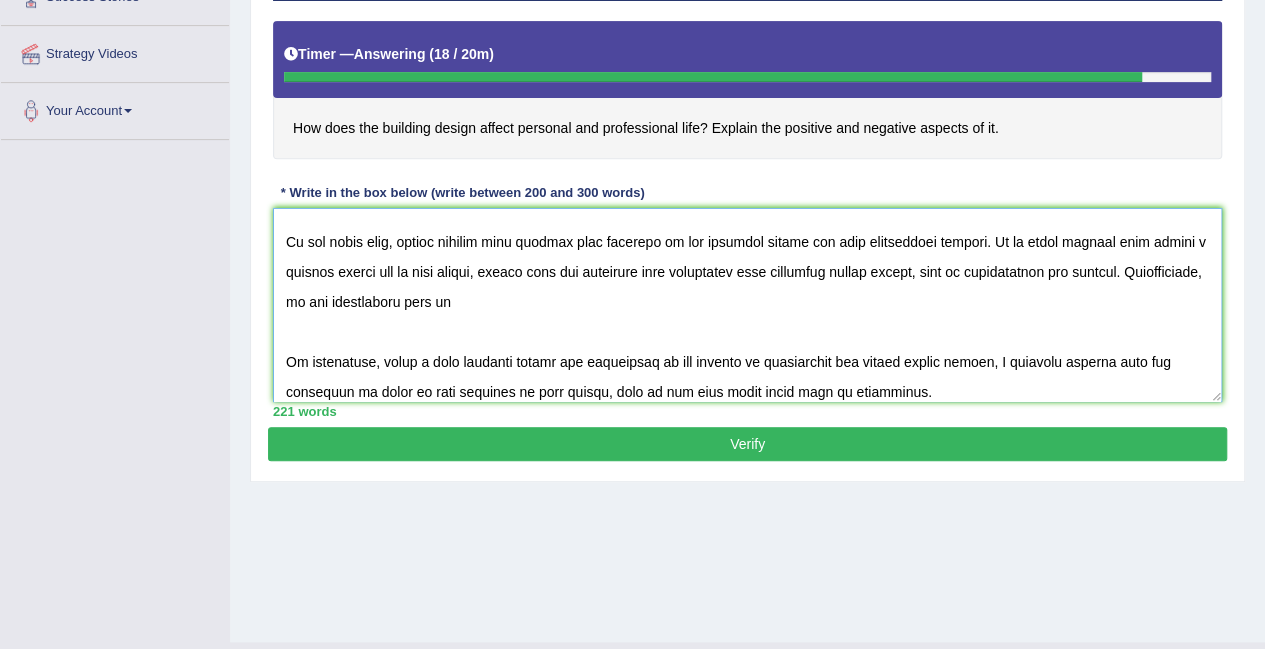 drag, startPoint x: 1146, startPoint y: 364, endPoint x: 1128, endPoint y: 353, distance: 21.095022 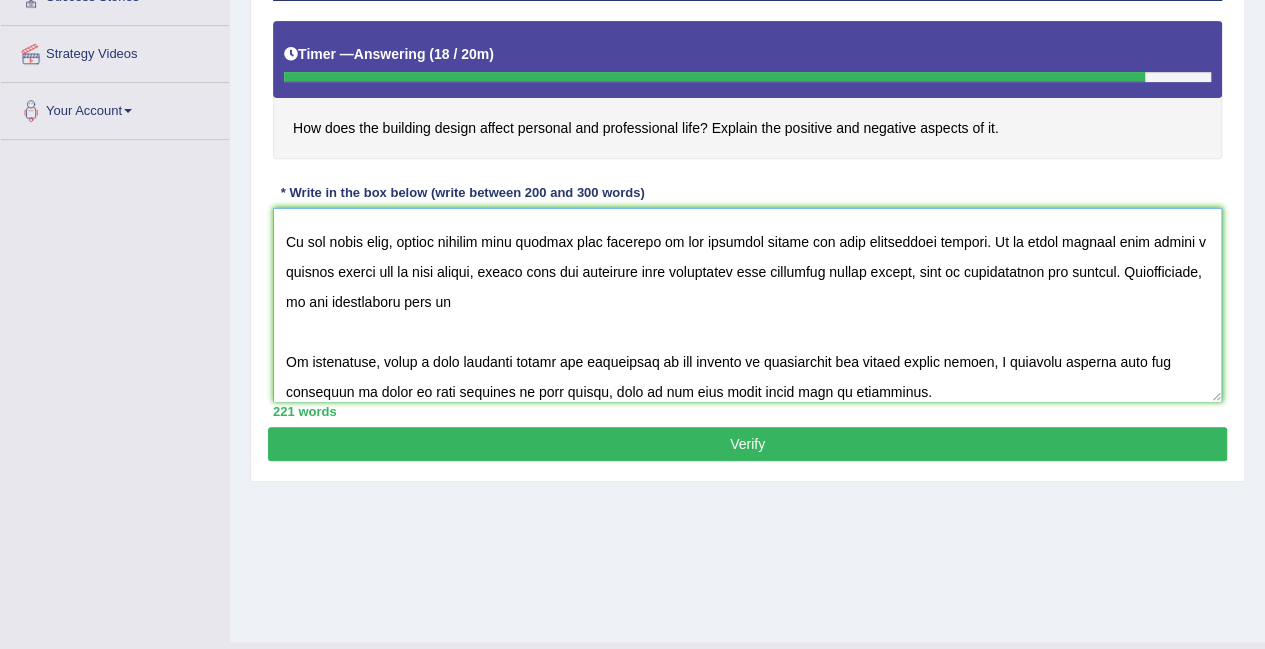 click at bounding box center (747, 305) 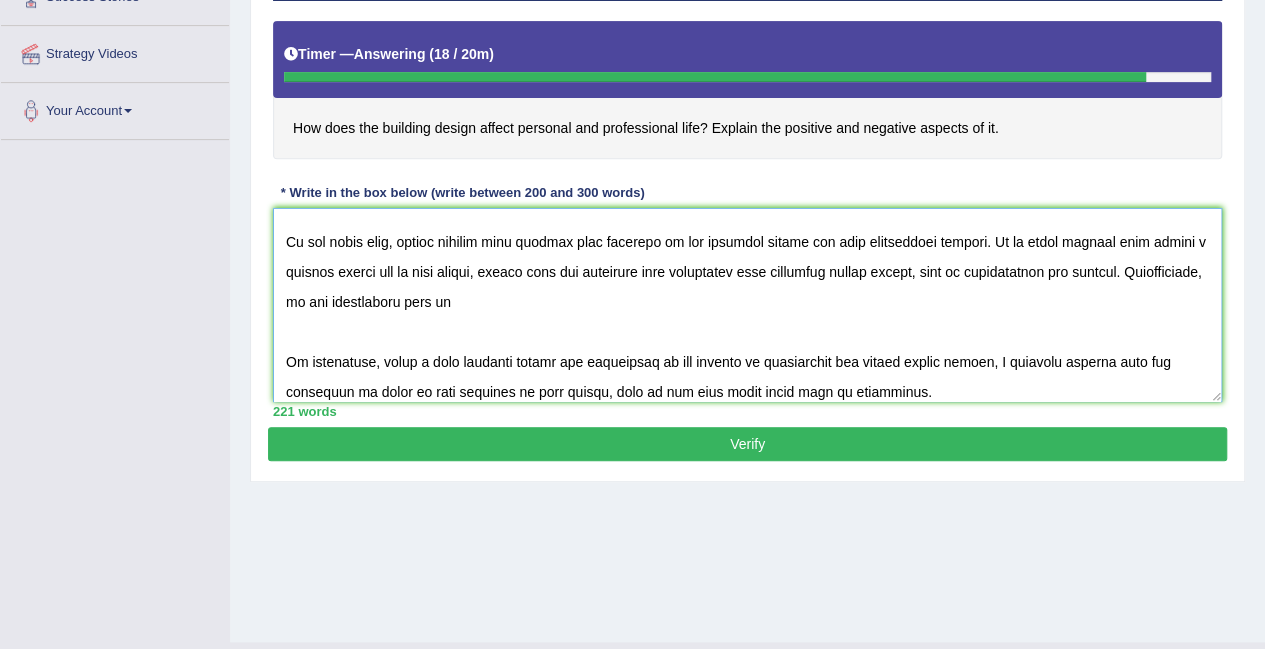 click at bounding box center (747, 305) 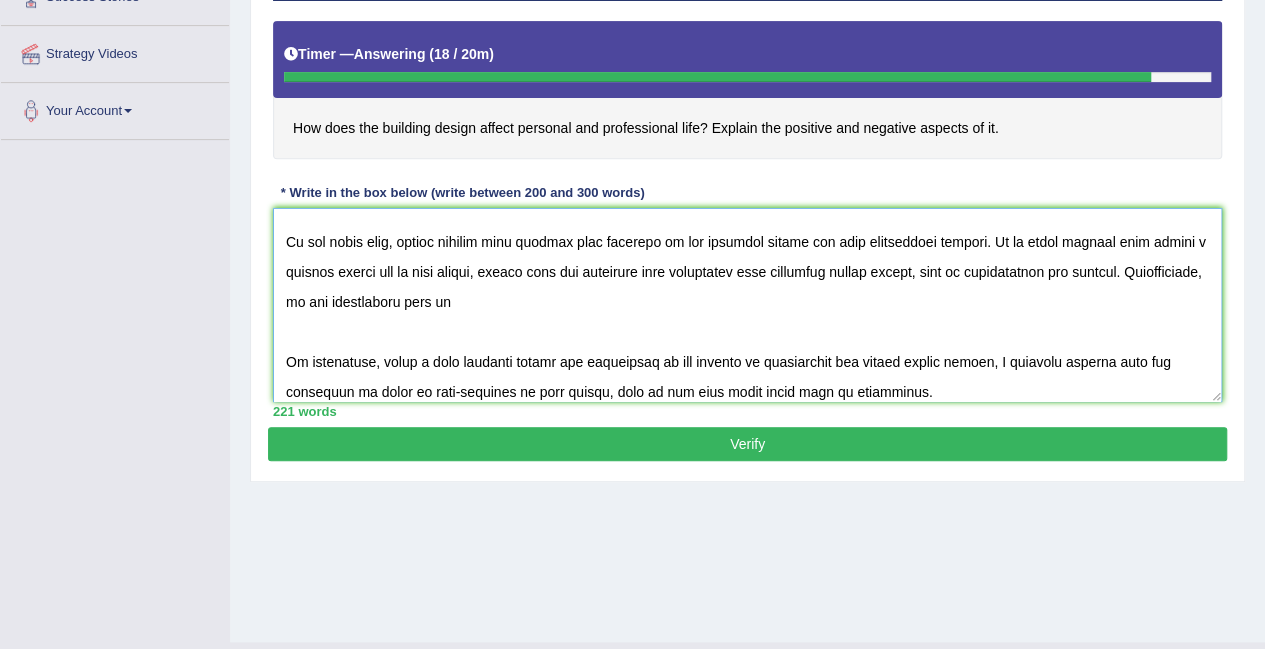 scroll, scrollTop: 270, scrollLeft: 0, axis: vertical 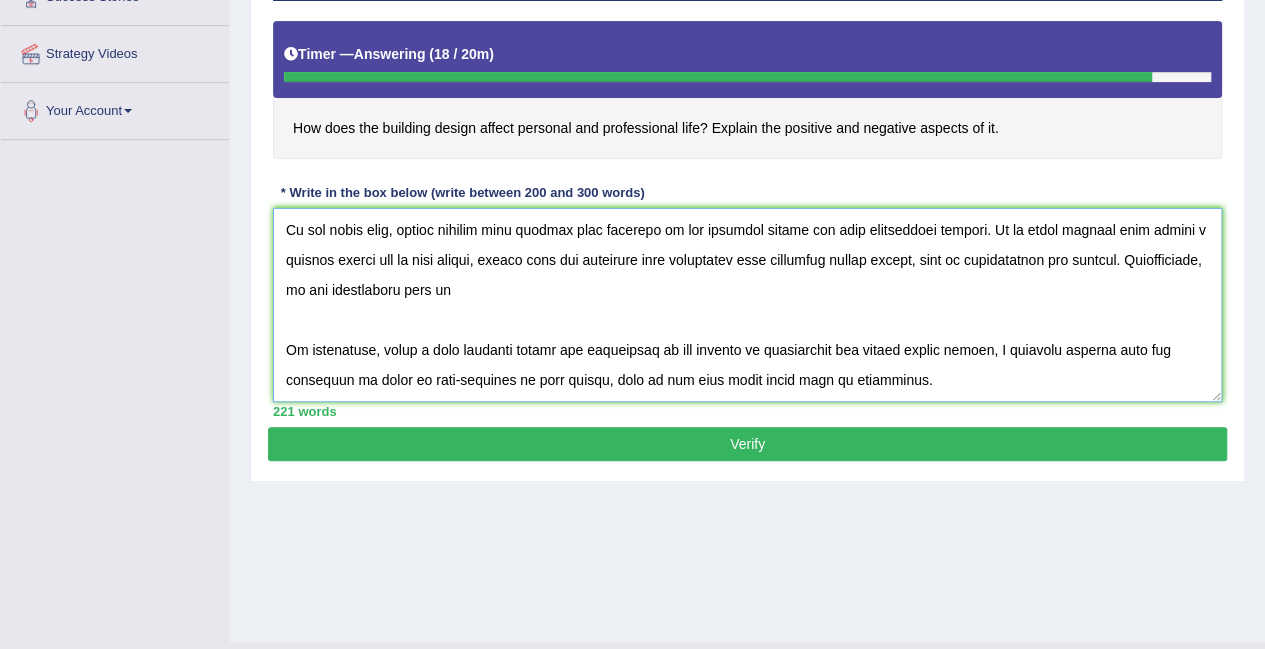 drag, startPoint x: 668, startPoint y: 387, endPoint x: 684, endPoint y: 385, distance: 16.124516 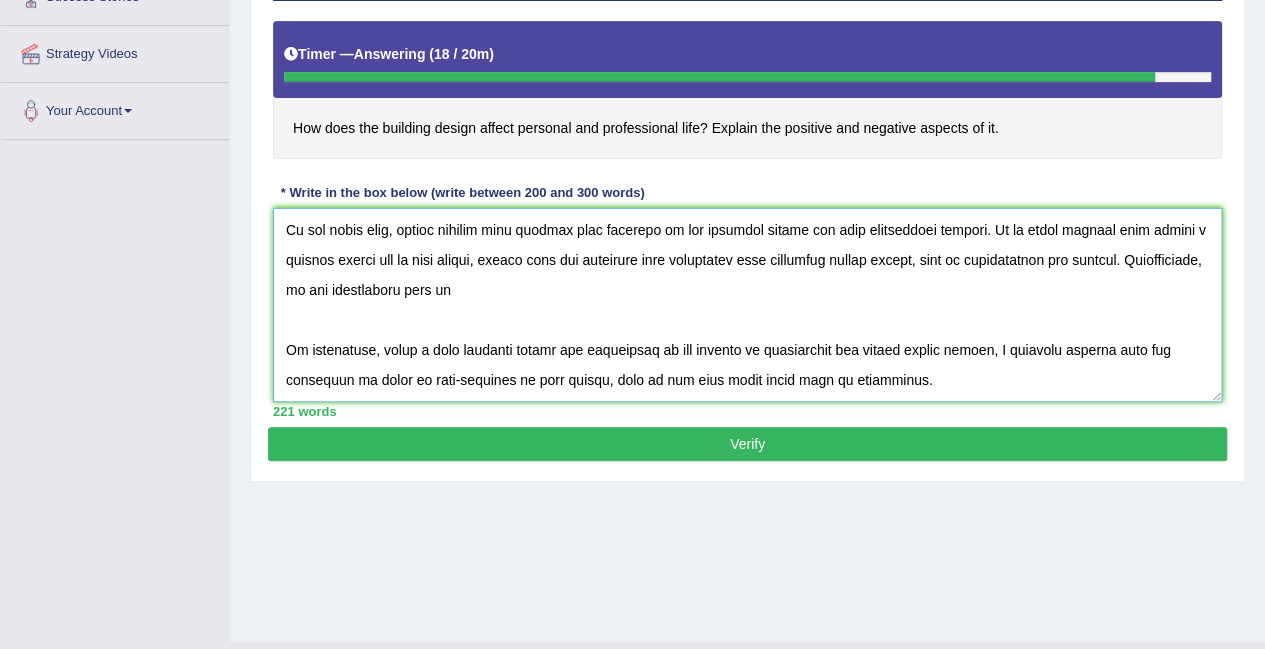 click at bounding box center (747, 305) 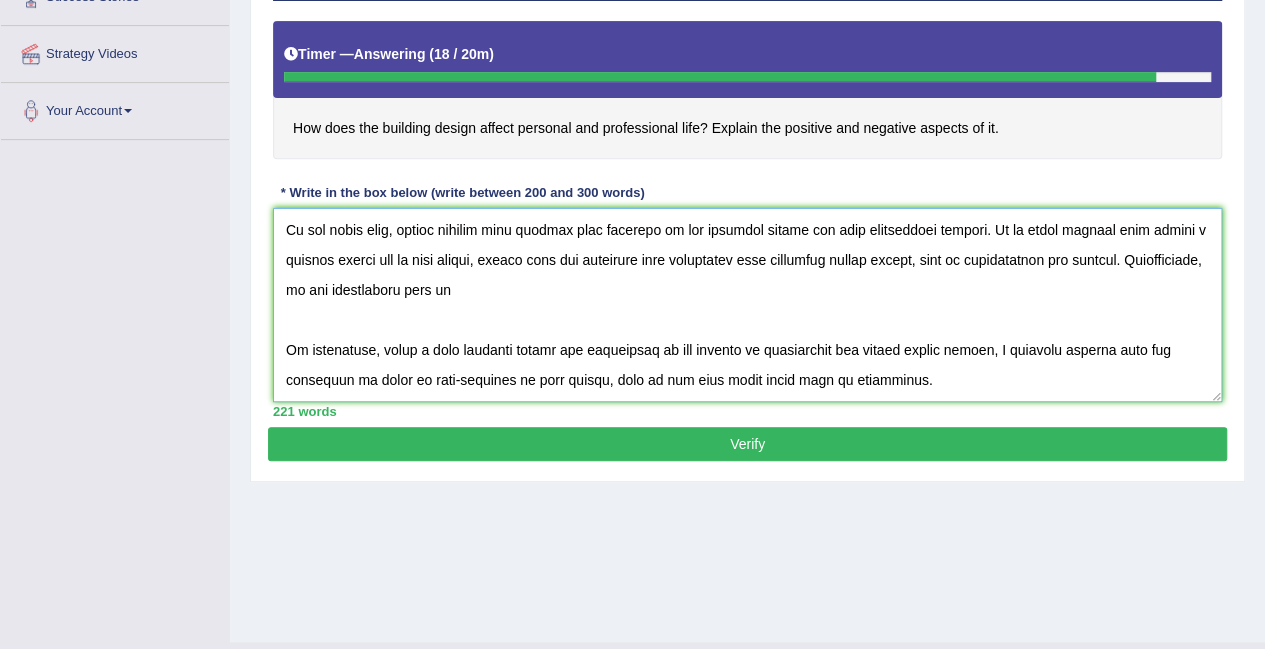 scroll, scrollTop: 170, scrollLeft: 0, axis: vertical 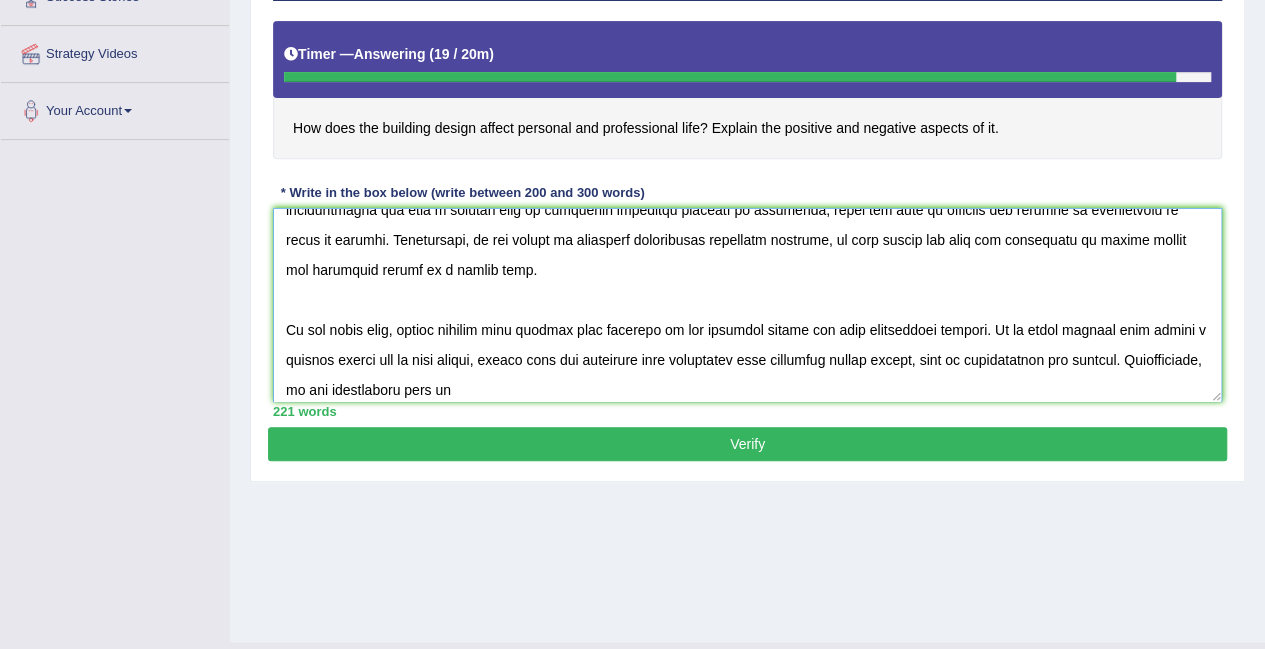 drag, startPoint x: 770, startPoint y: 351, endPoint x: 784, endPoint y: 353, distance: 14.142136 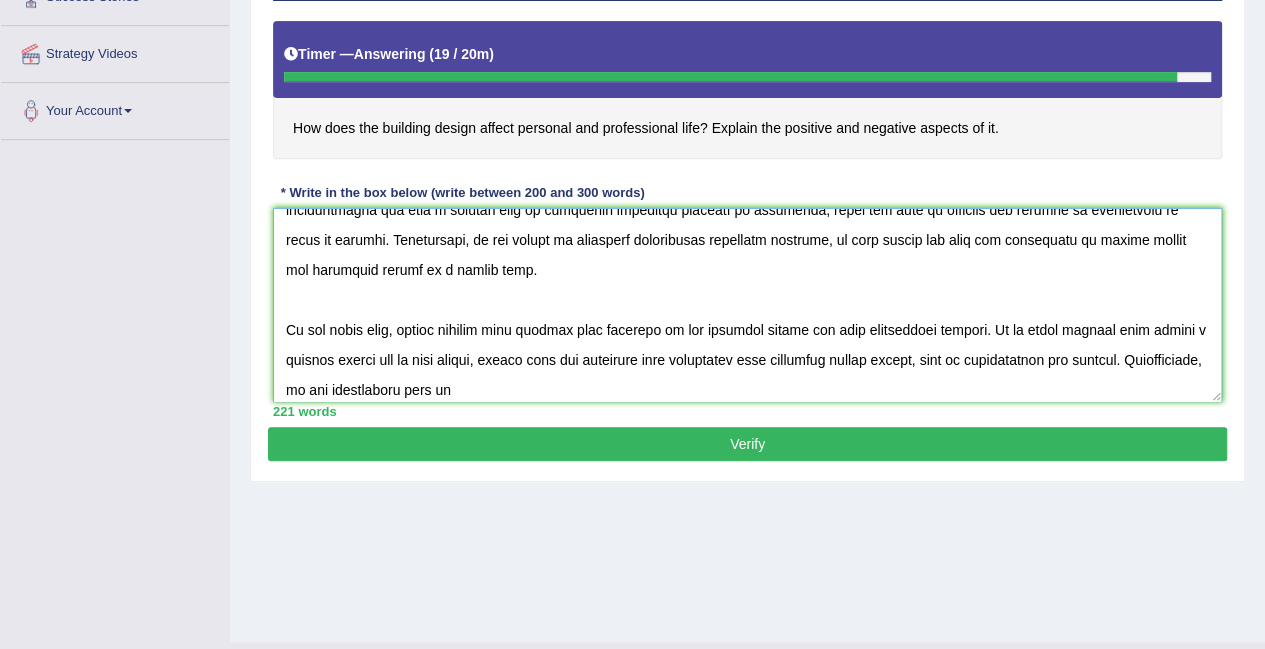click at bounding box center [747, 305] 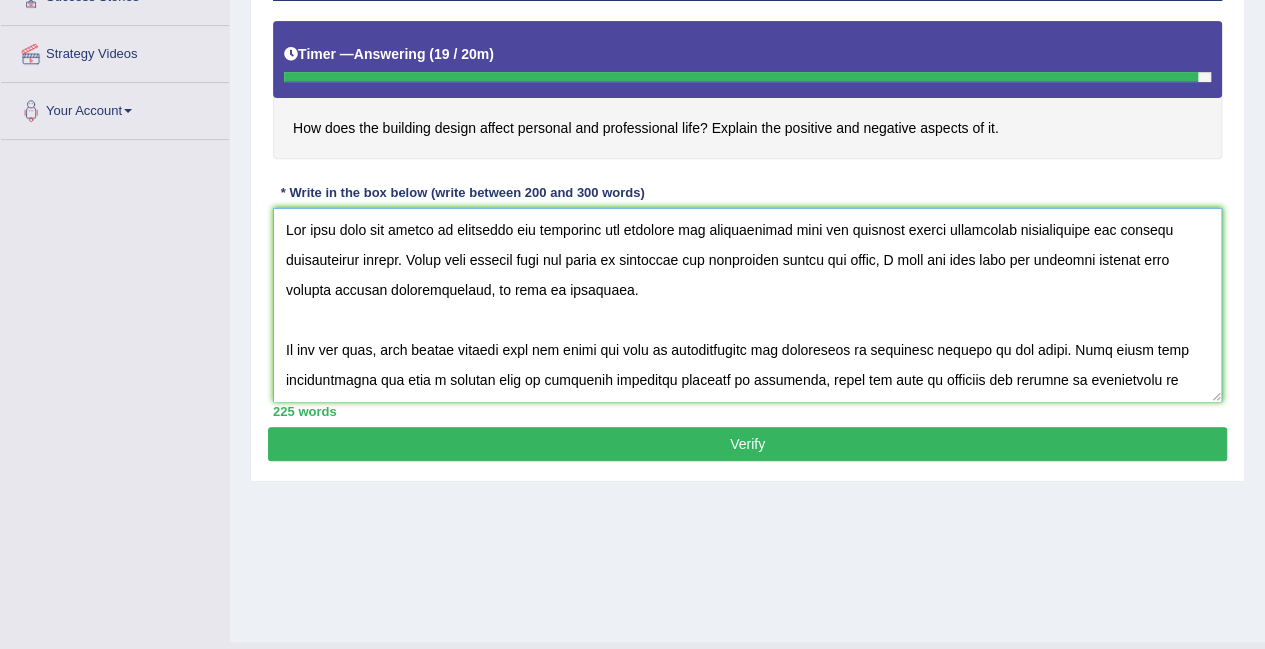 scroll, scrollTop: 100, scrollLeft: 0, axis: vertical 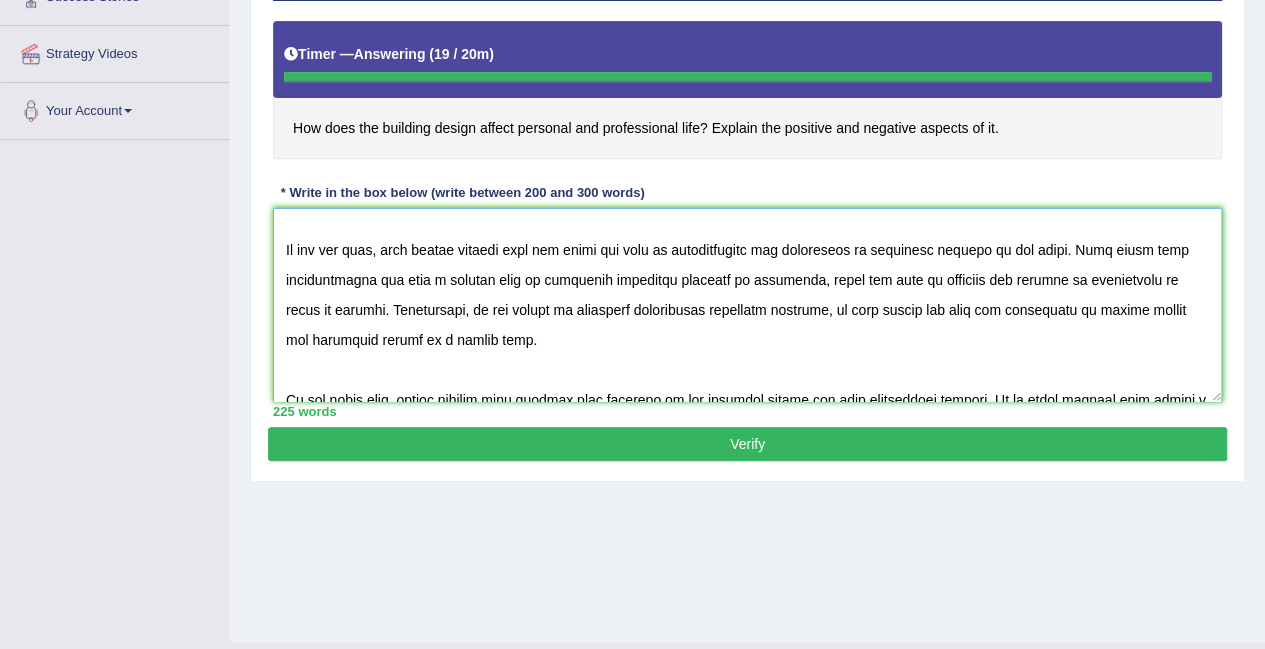 type on "The idea that the design of buildings can influence our personal and professional life has recently gained increasing significance and sparked considerable debate. While some believe that the style of buildings can positively impact our lives, I hold the view that the negative aspects also deserve serious considerations, as will be discussed.
On the one hand, many people believe that the shape and form of constructions can contribute to different aspects of our lives. They argue that architectures can play a crucial role in designing practical features in buildings, which can lead to increase the feeling of convenience at homes or offices. Furthermore, if the design of buildings incorporate aesthetic elements, it will ehnace our mood and contribute to better mental and emotional health in a longer term.
On the other hand, others believe that putting more emphasis on the building design can have detrimental impacts. It is often claimed that having a perfect design can be very costly, making away the atten..." 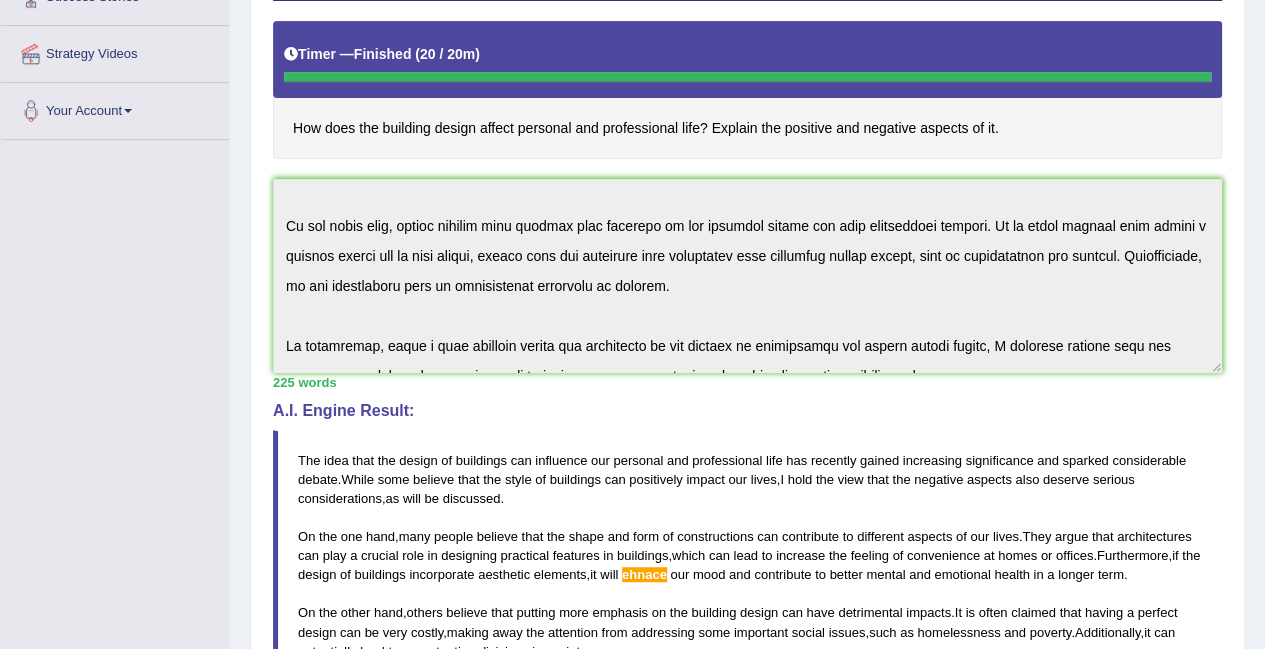 scroll, scrollTop: 270, scrollLeft: 0, axis: vertical 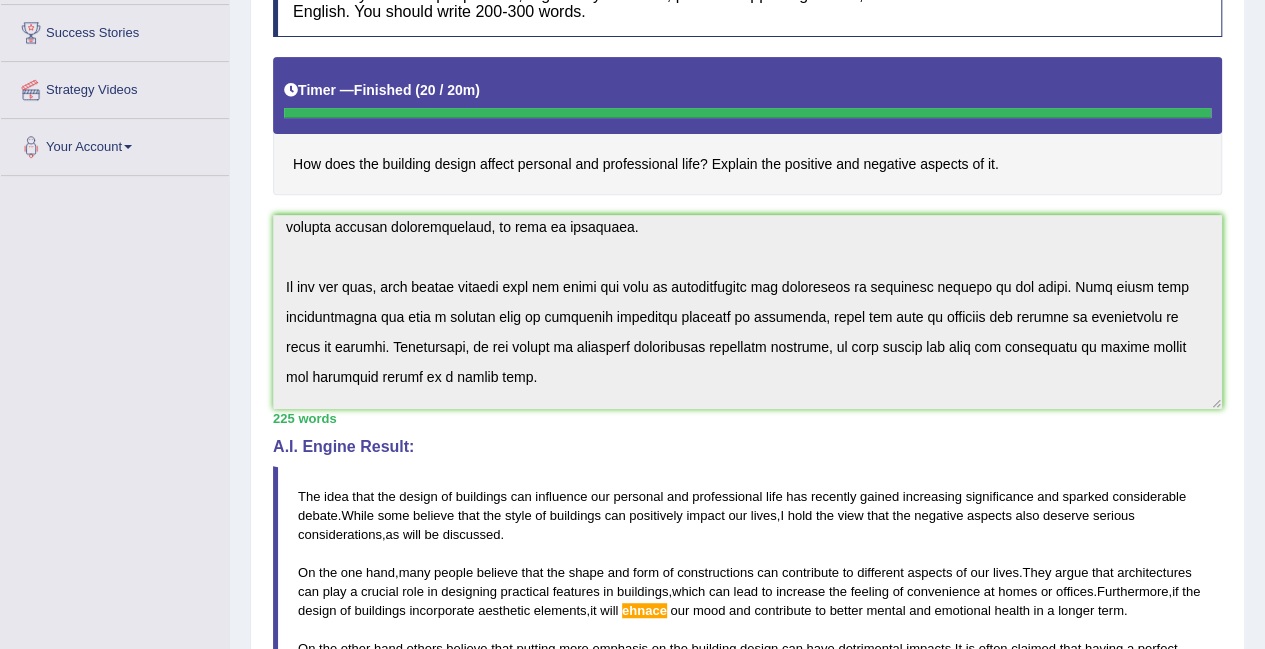 click on "How does the building design affect personal and professional life? Explain the positive and negative aspects of it." at bounding box center [747, 126] 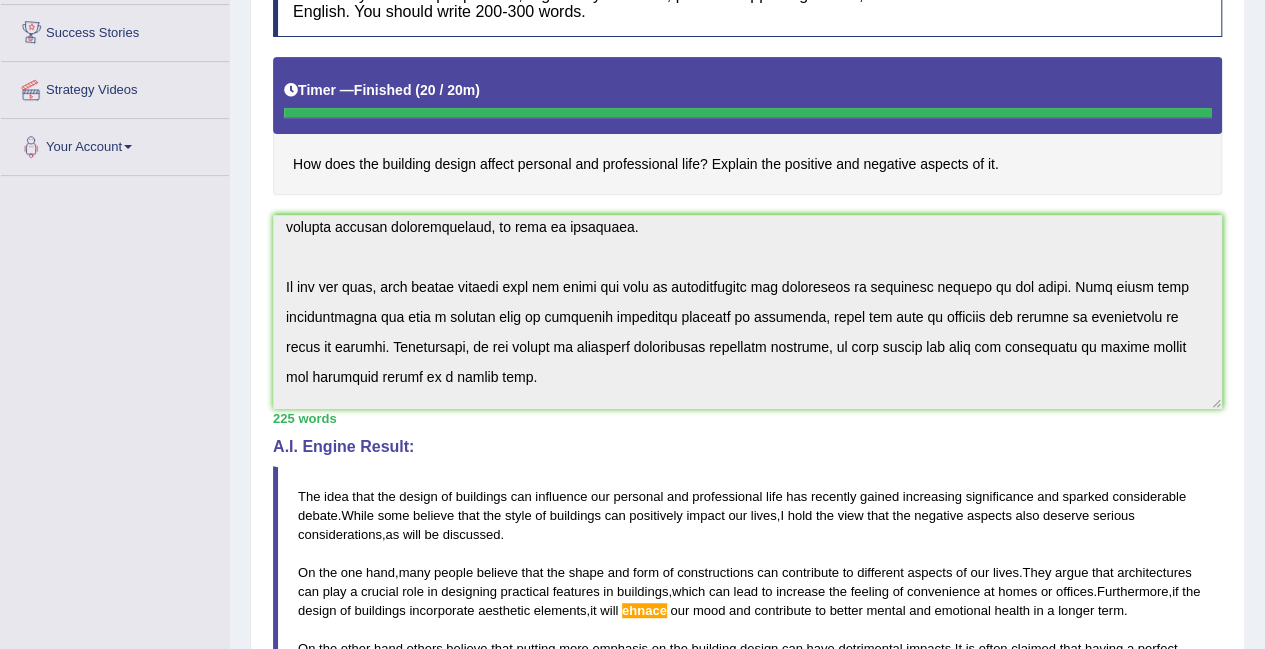 click on "How does the building design affect personal and professional life? Explain the positive and negative aspects of it." at bounding box center [747, 126] 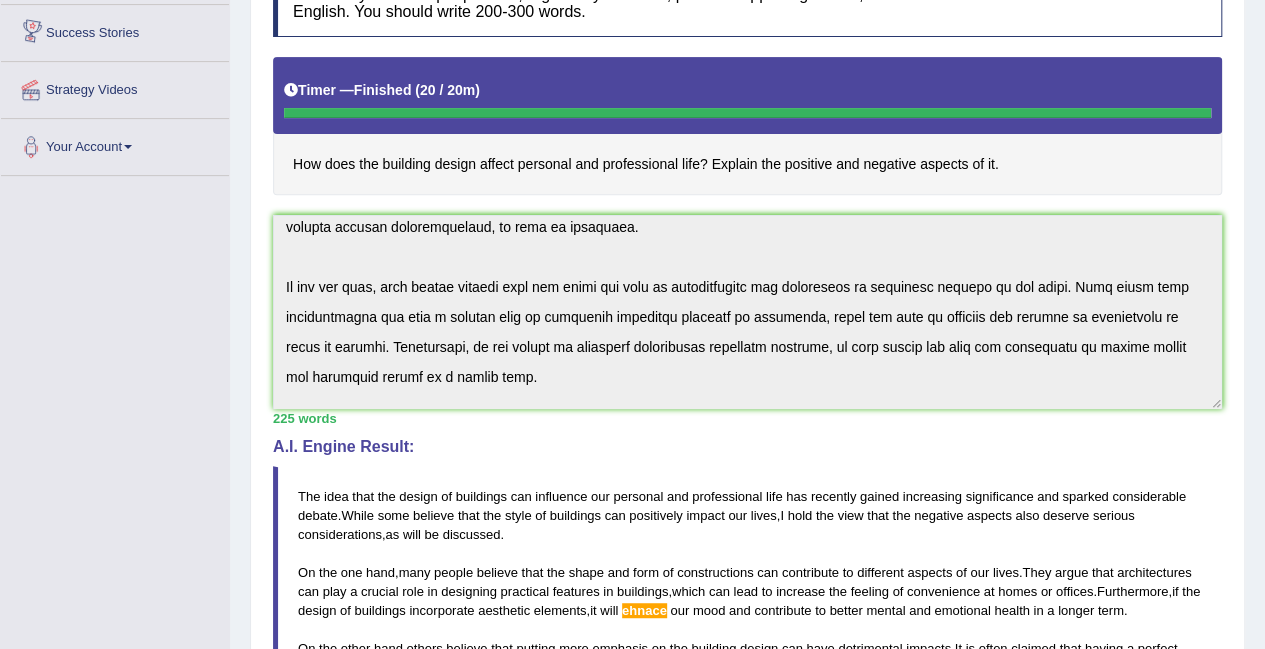 click on "How does the building design affect personal and professional life? Explain the positive and negative aspects of it." at bounding box center [747, 126] 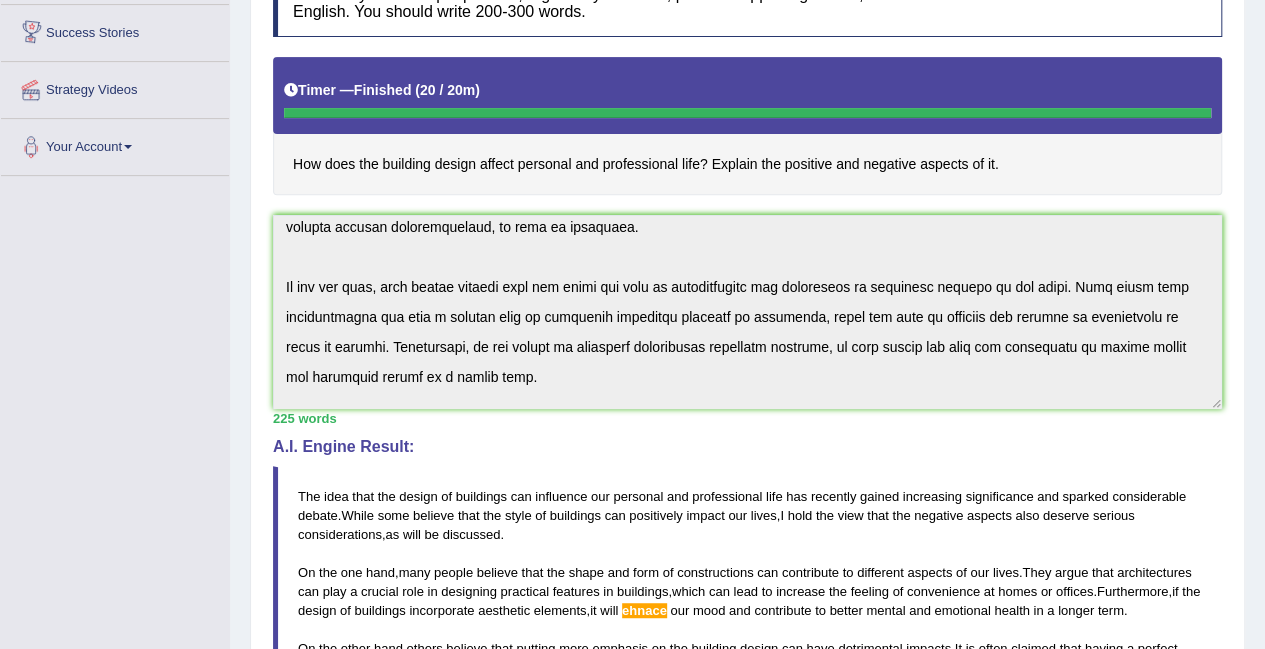 click on "How does the building design affect personal and professional life? Explain the positive and negative aspects of it." at bounding box center [747, 126] 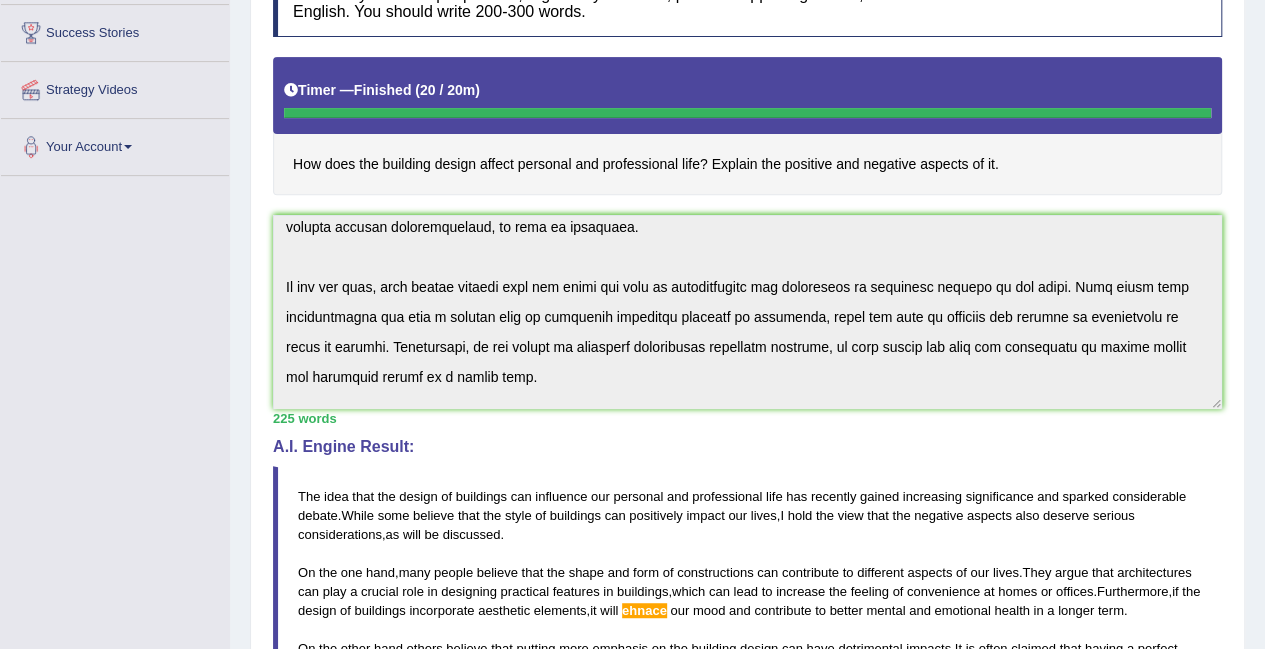 scroll, scrollTop: 270, scrollLeft: 0, axis: vertical 